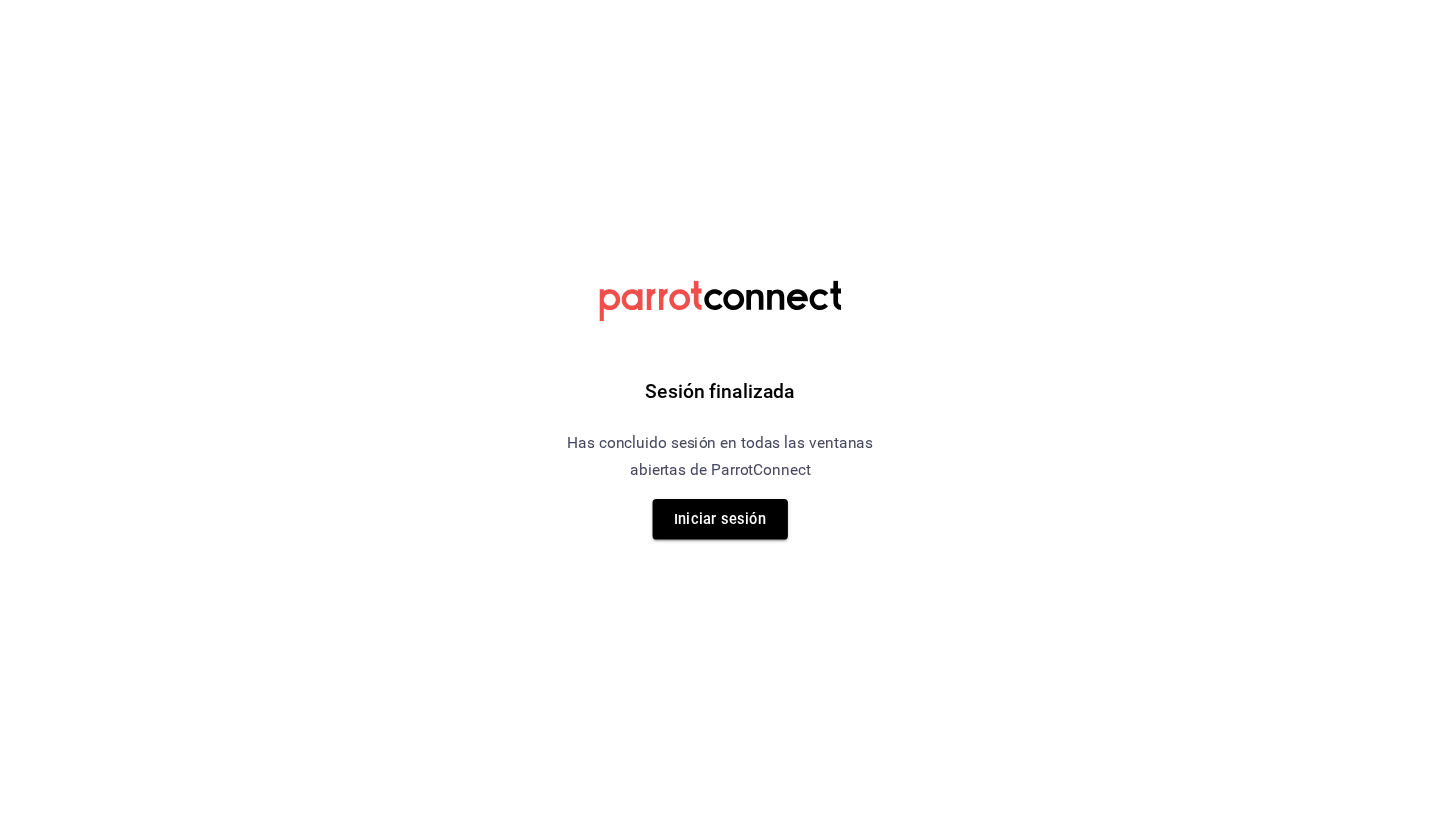 scroll, scrollTop: 0, scrollLeft: 0, axis: both 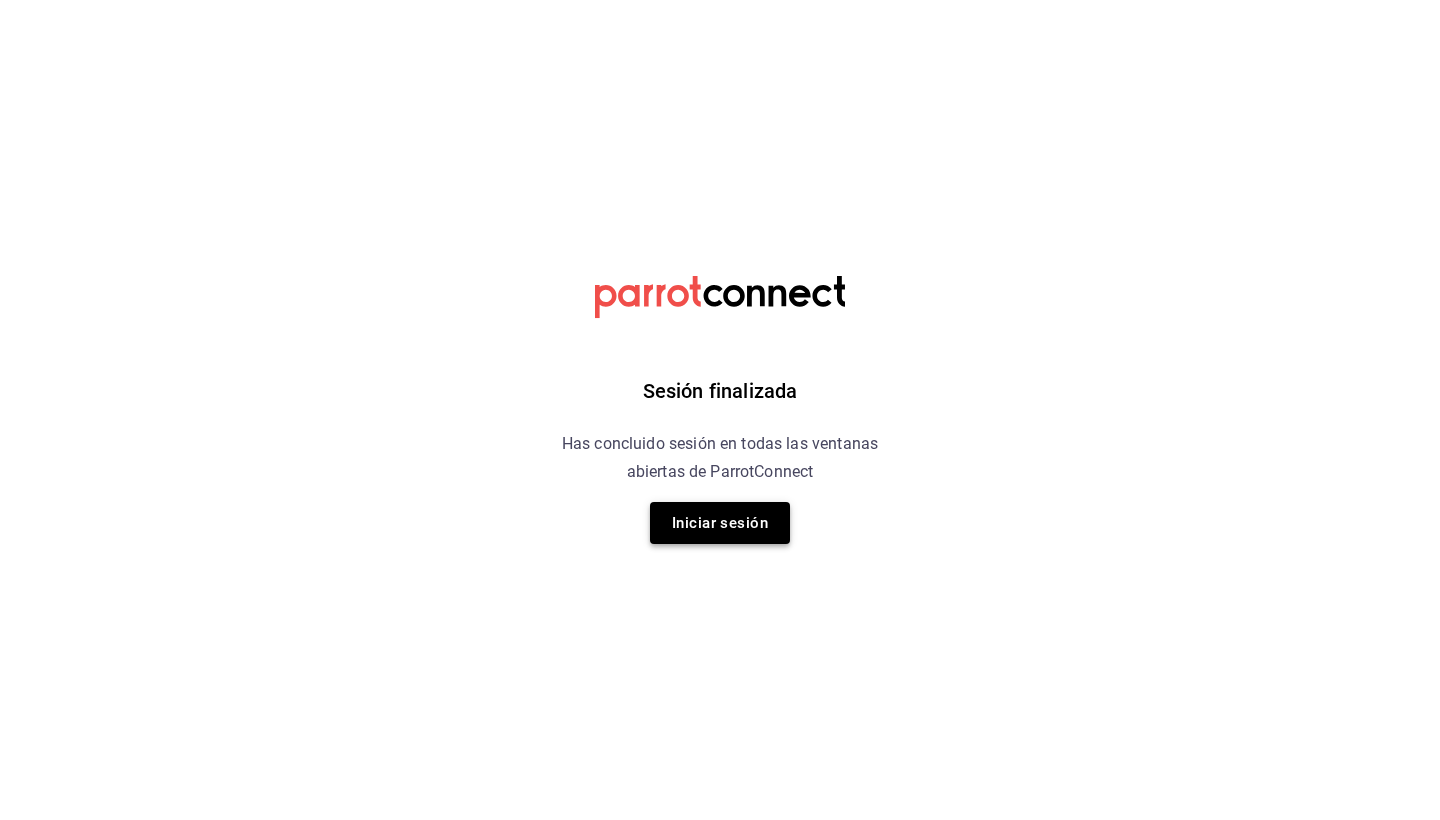 click on "Iniciar sesión" at bounding box center [720, 523] 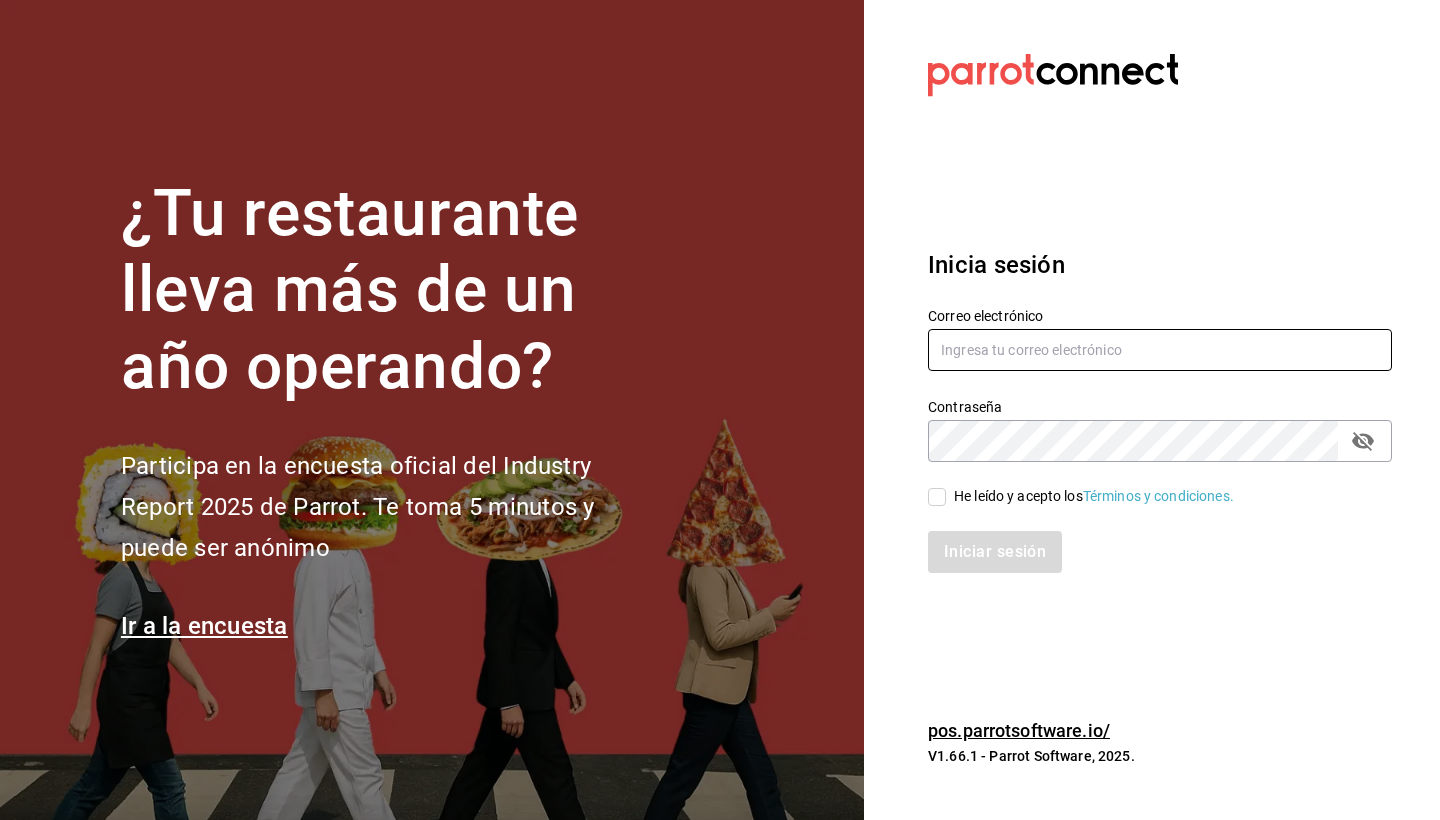 type on "[EMAIL]" 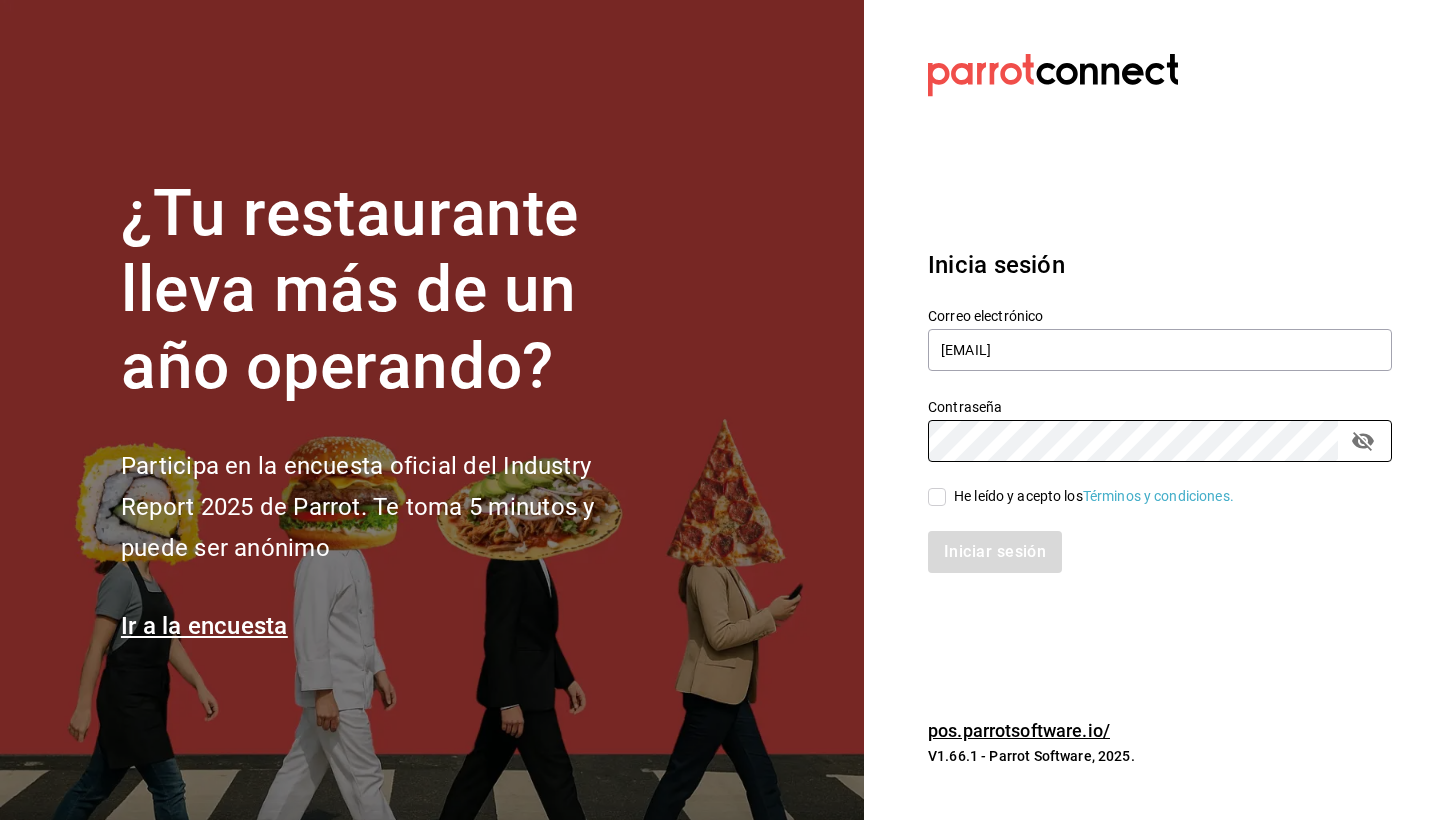 click on "He leído y acepto los  Términos y condiciones." at bounding box center [937, 497] 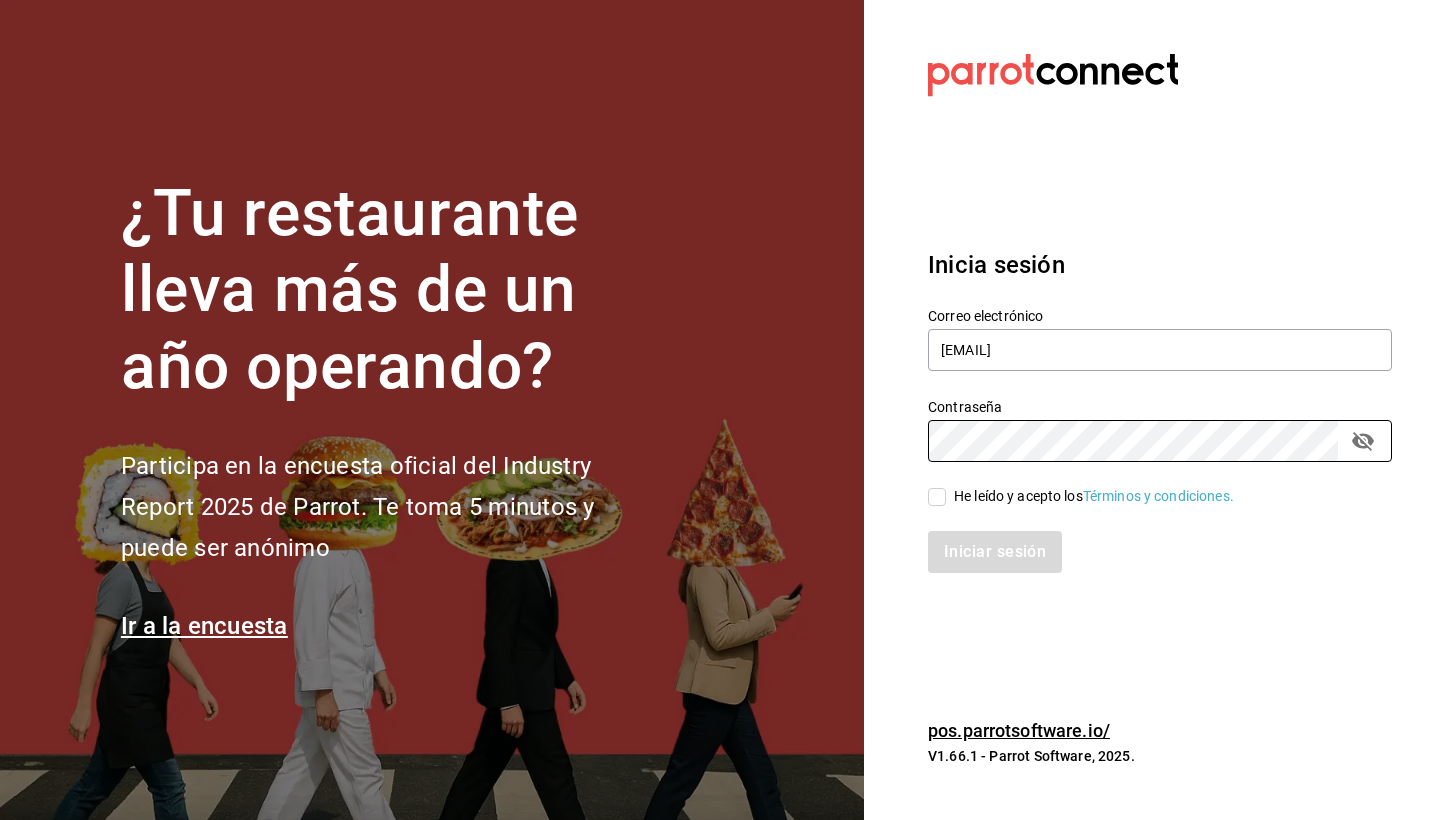 checkbox on "true" 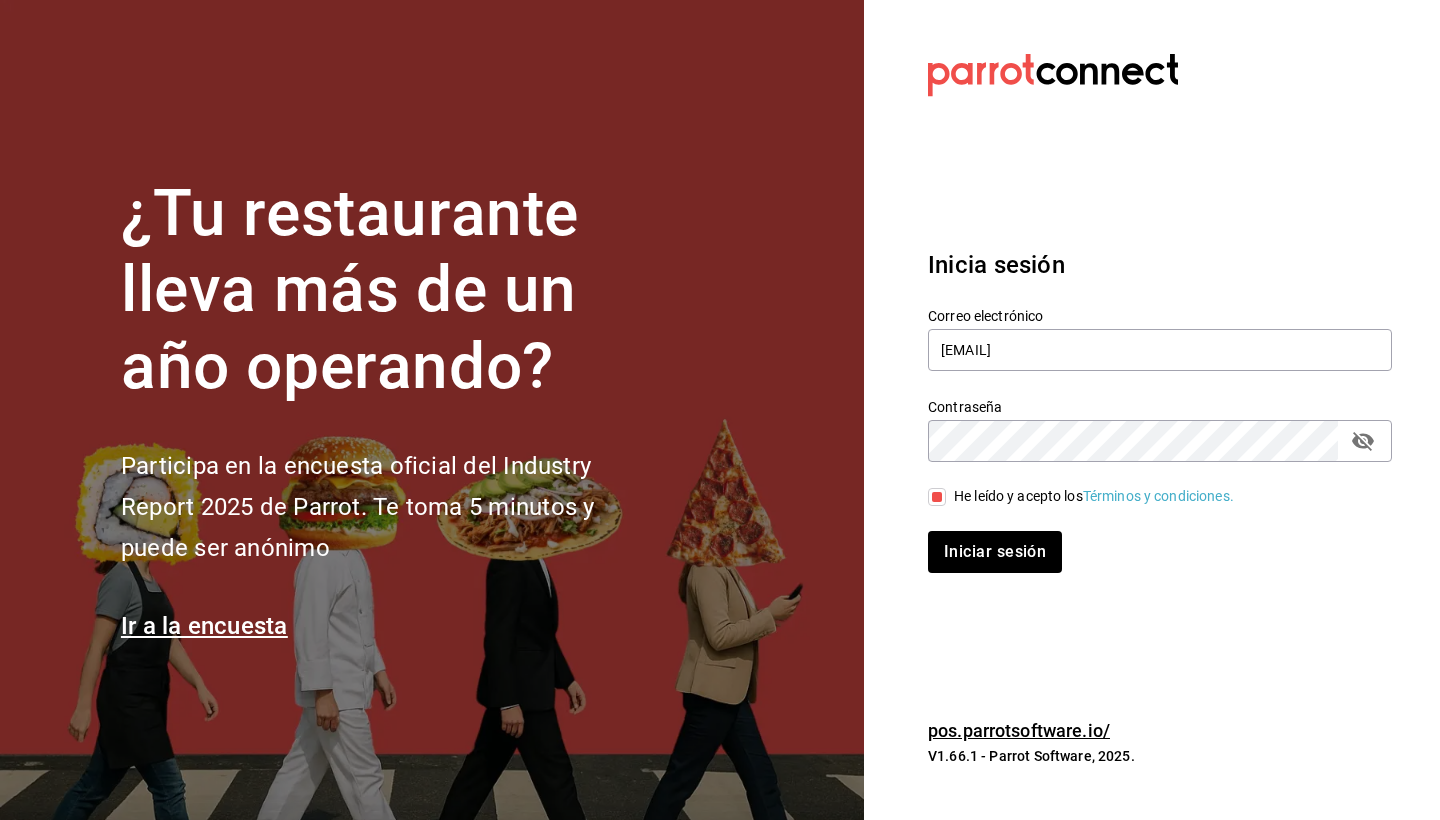 click on "Inicia sesión Correo electrónico [EMAIL] Contraseña Contraseña He leído y acepto los  Términos y condiciones. Iniciar sesión" at bounding box center [1160, 410] 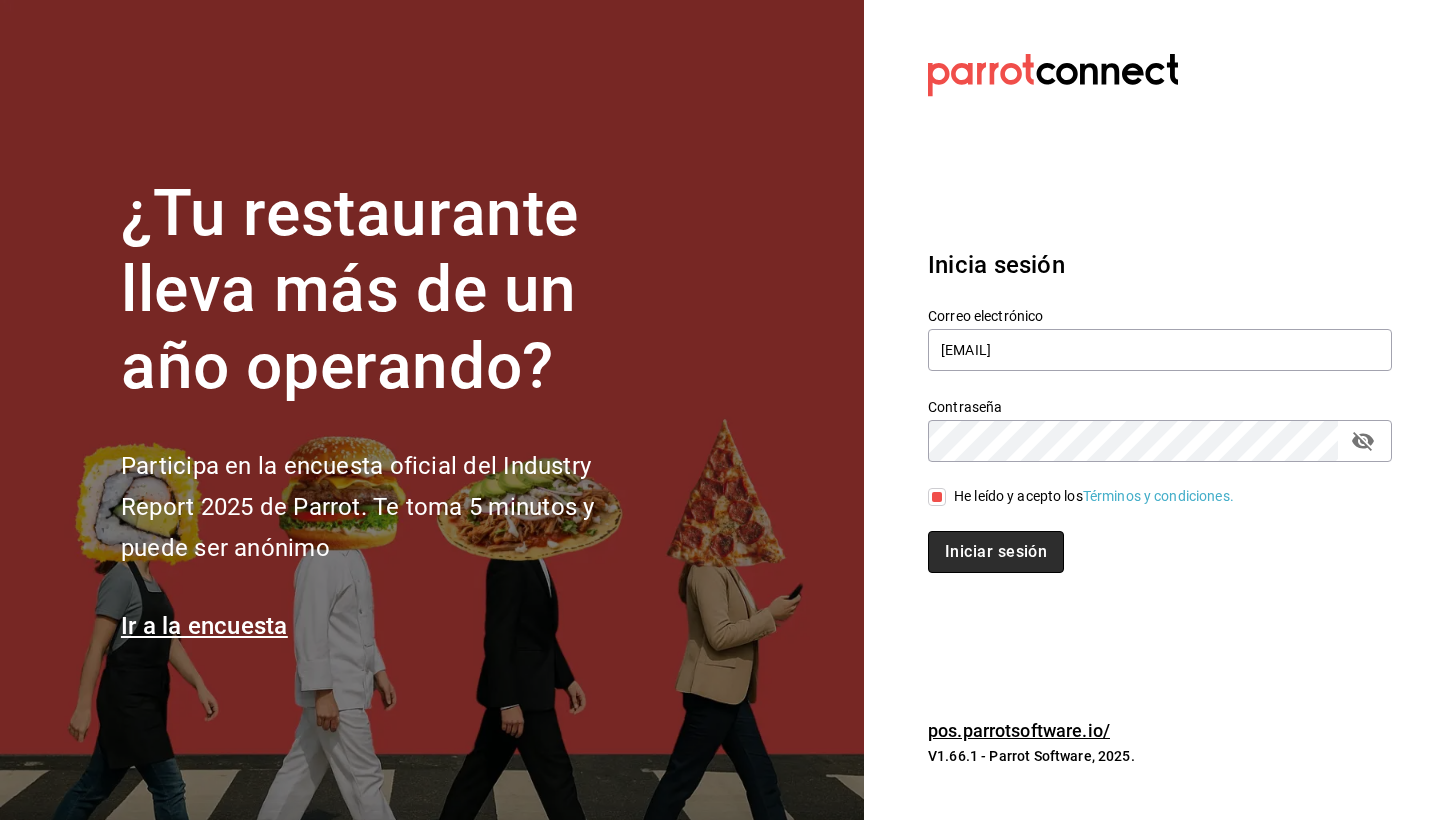 click on "Iniciar sesión" at bounding box center (996, 552) 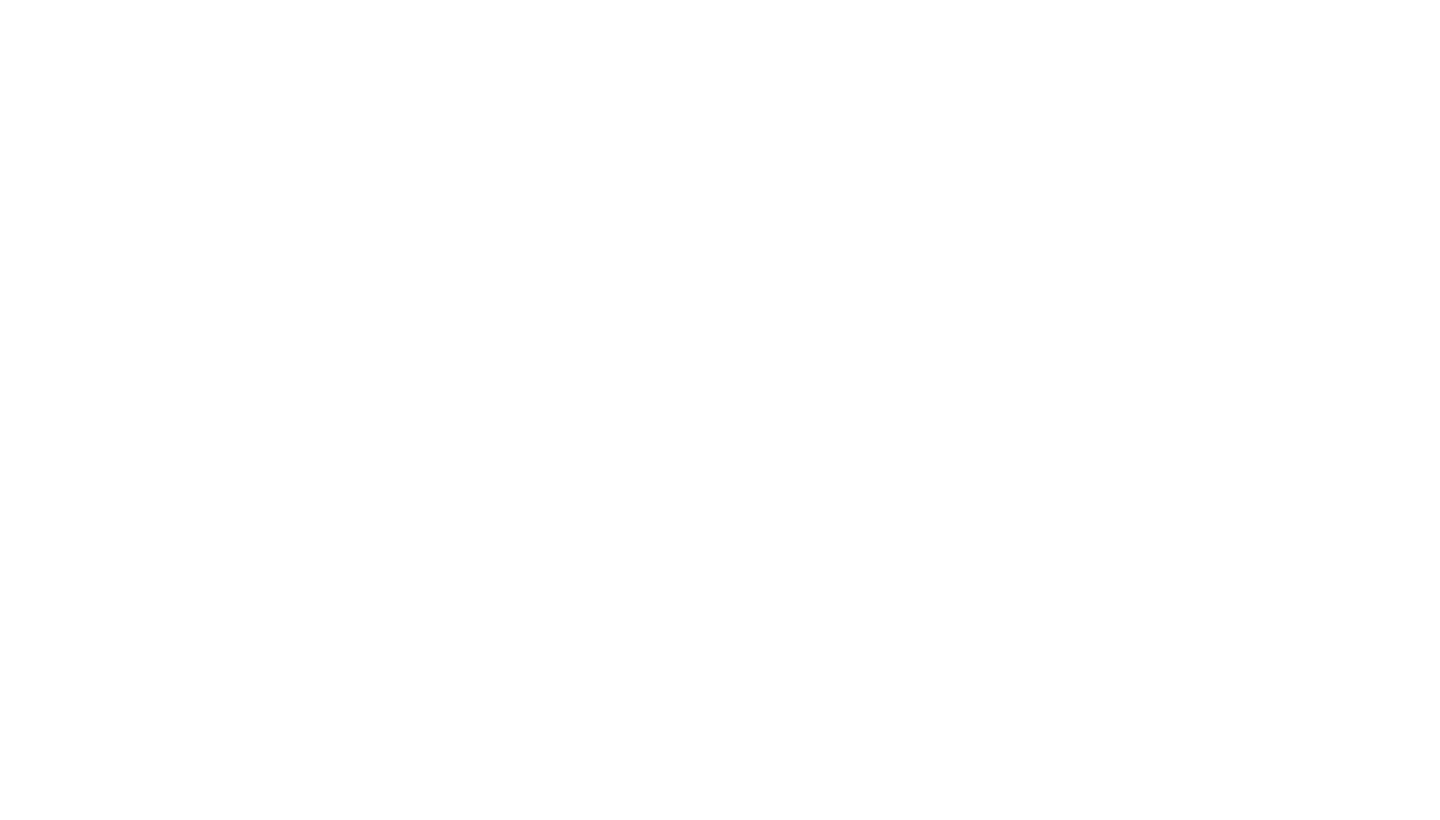 scroll, scrollTop: 0, scrollLeft: 0, axis: both 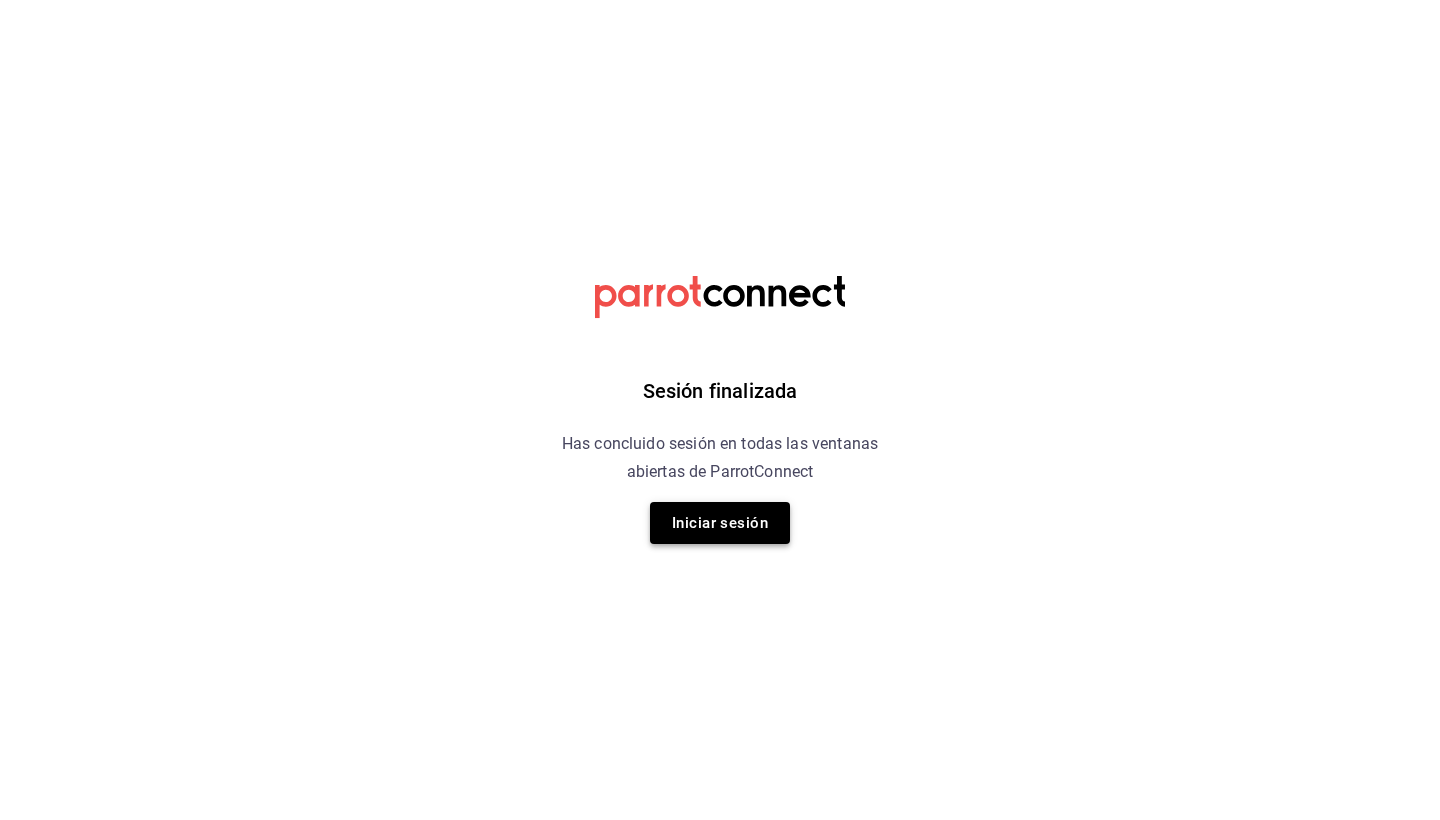 click on "Iniciar sesión" at bounding box center [720, 523] 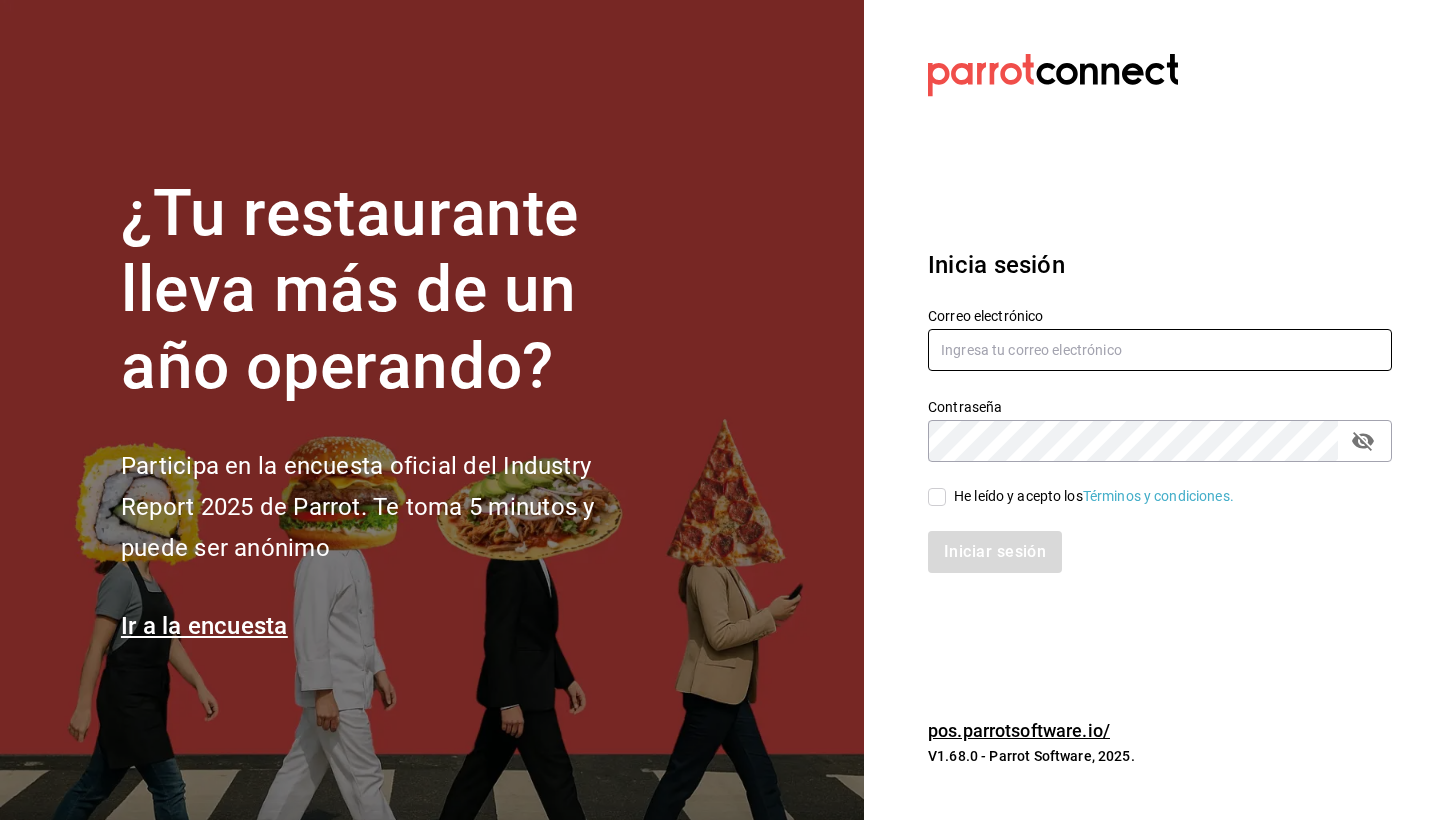 type on "[USERNAME]@[DOMAIN].com" 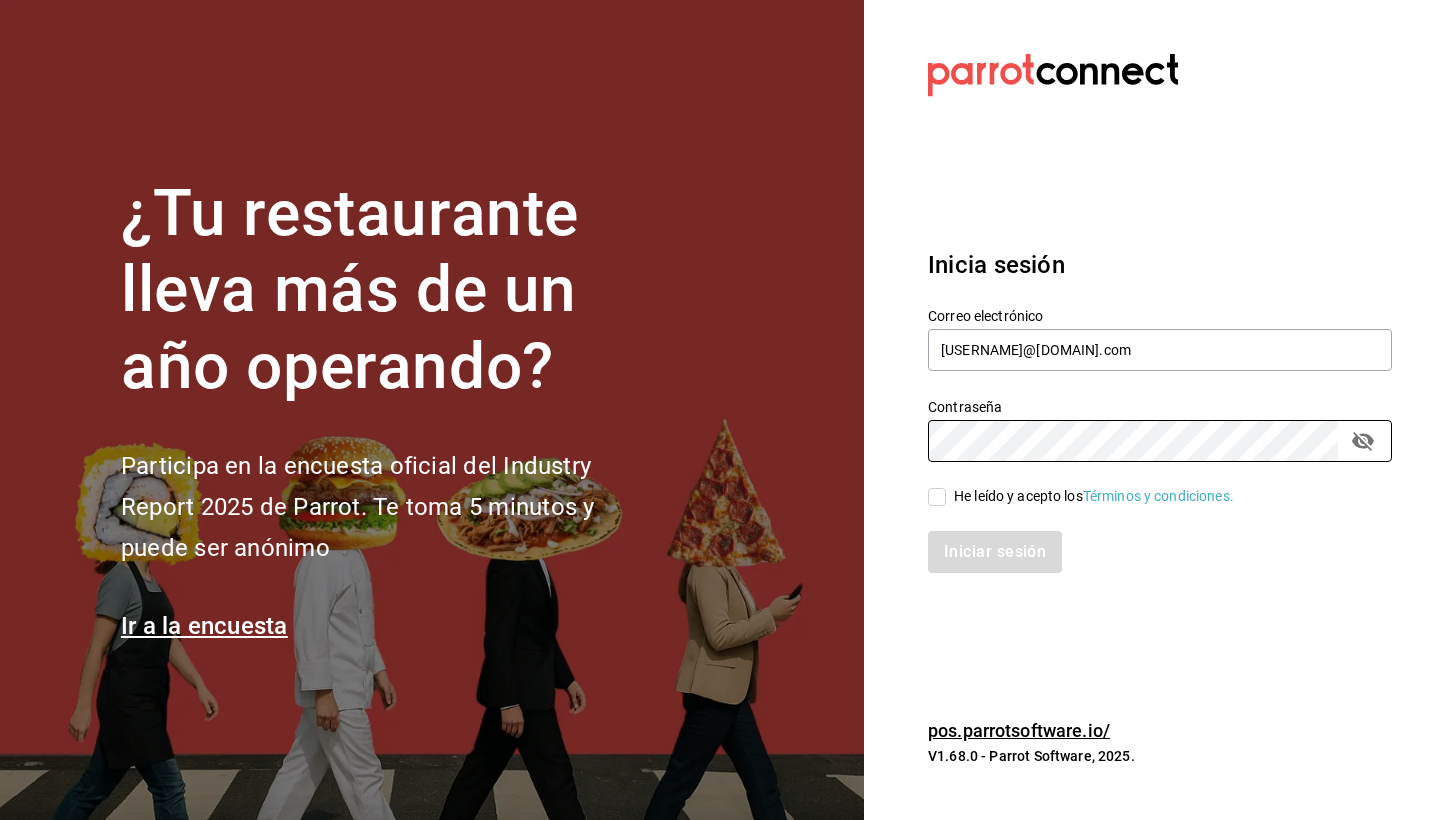 click on "He leído y acepto los  Términos y condiciones." at bounding box center (1094, 496) 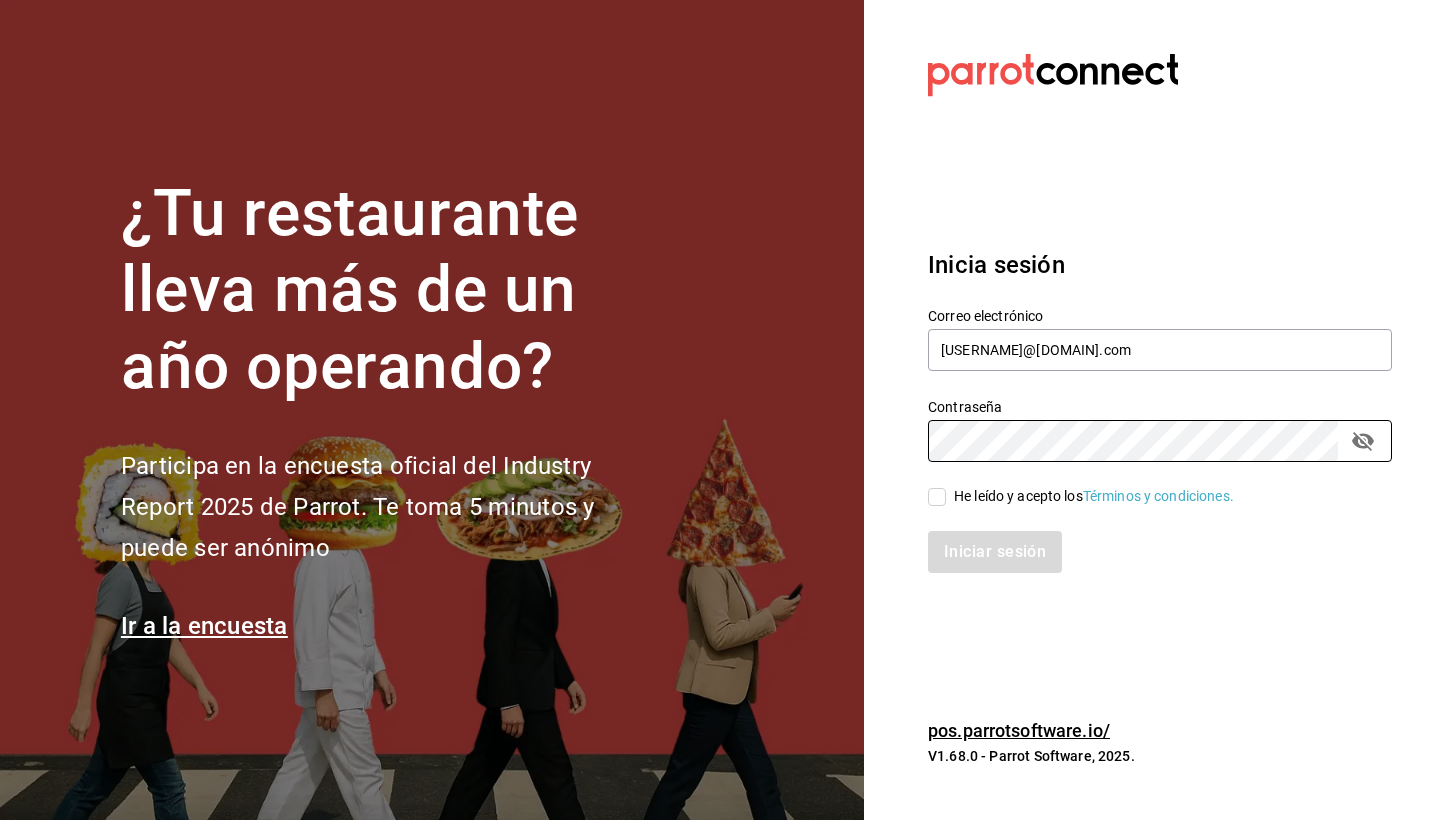 checkbox on "true" 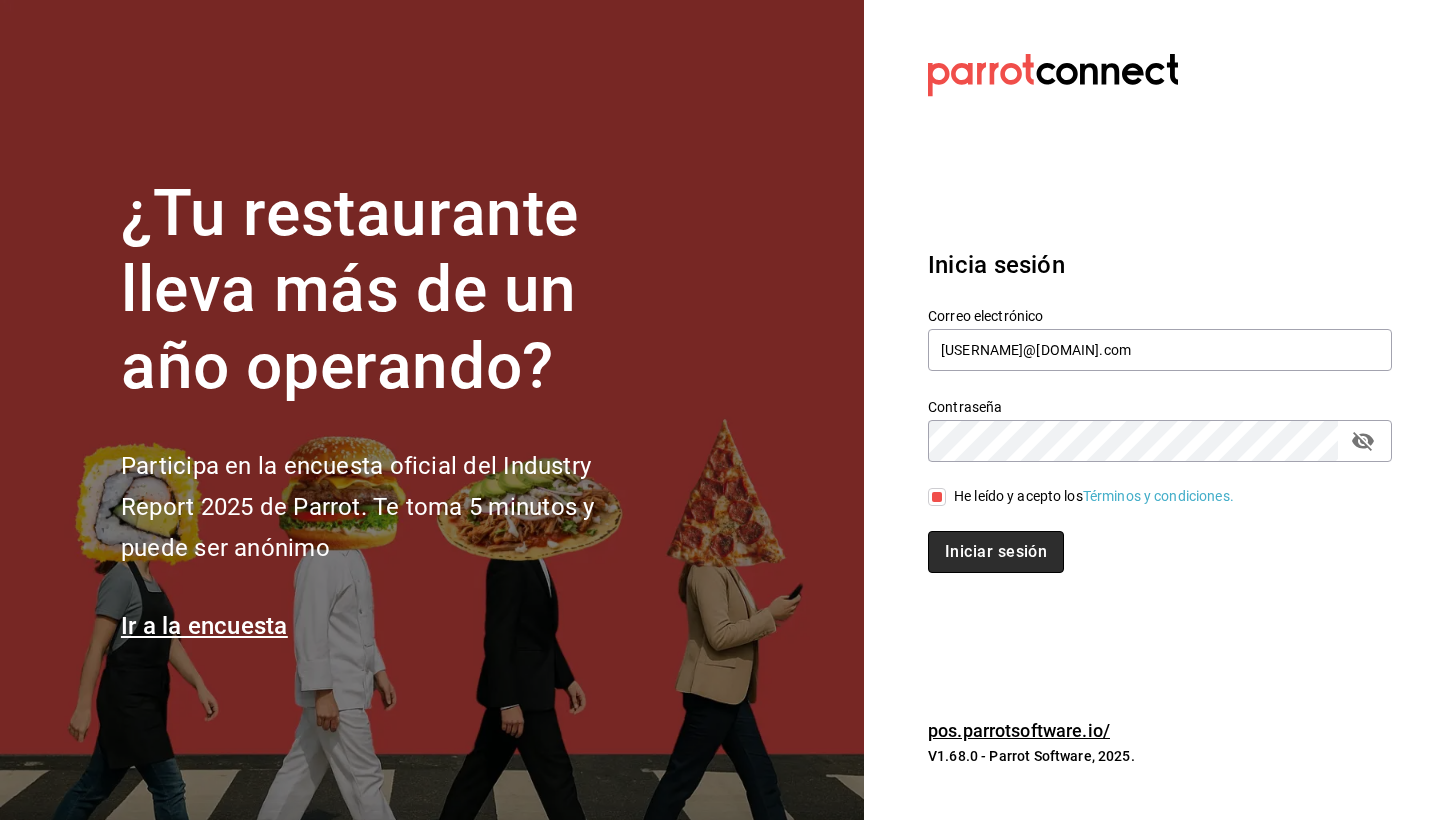 click on "Iniciar sesión" at bounding box center [996, 552] 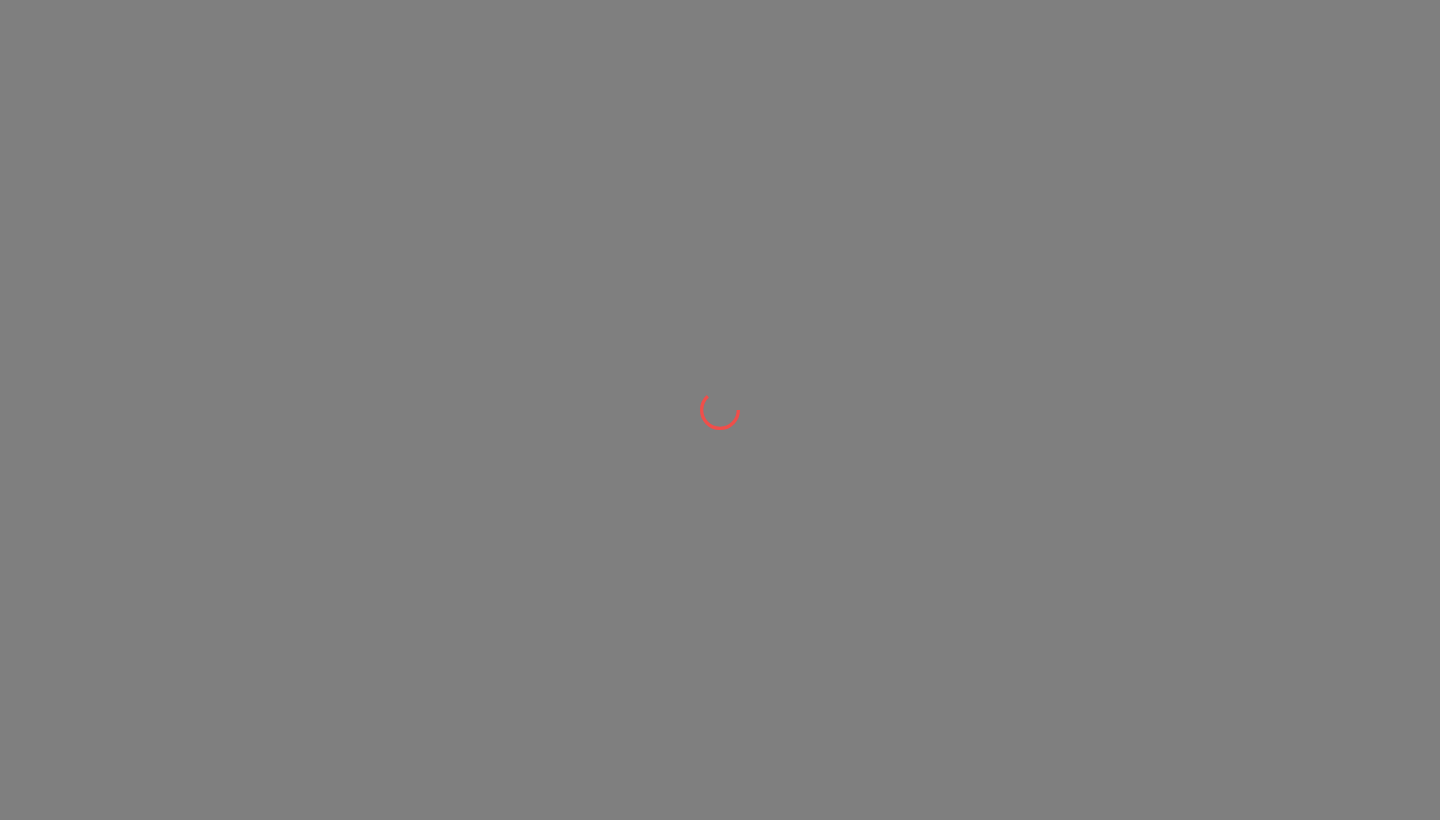 scroll, scrollTop: 0, scrollLeft: 0, axis: both 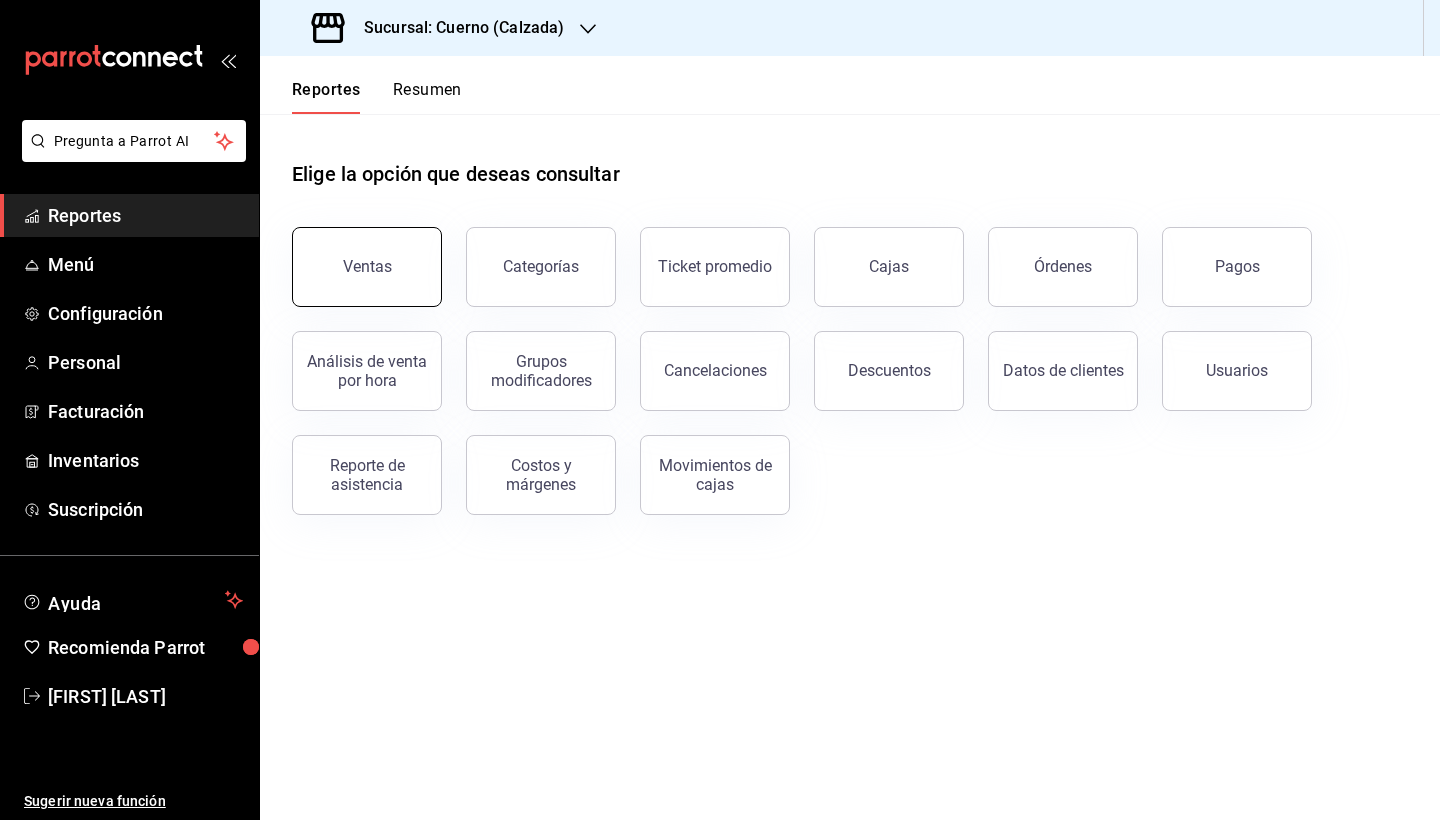 click on "Ventas" at bounding box center [367, 267] 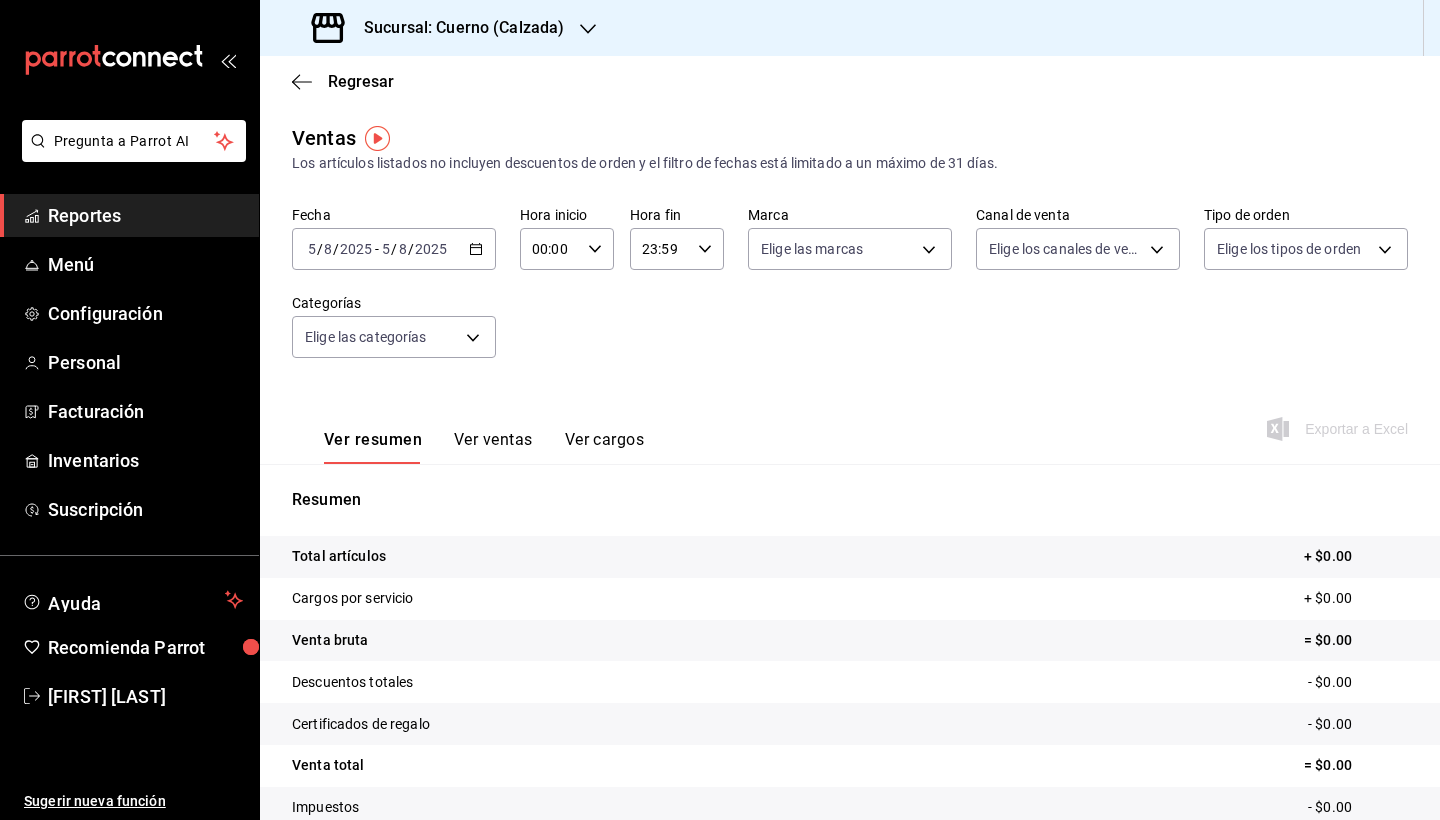 click on "2025-08-05 5 / 8 / 2025 - 2025-08-05 5 / 8 / 2025" at bounding box center (394, 249) 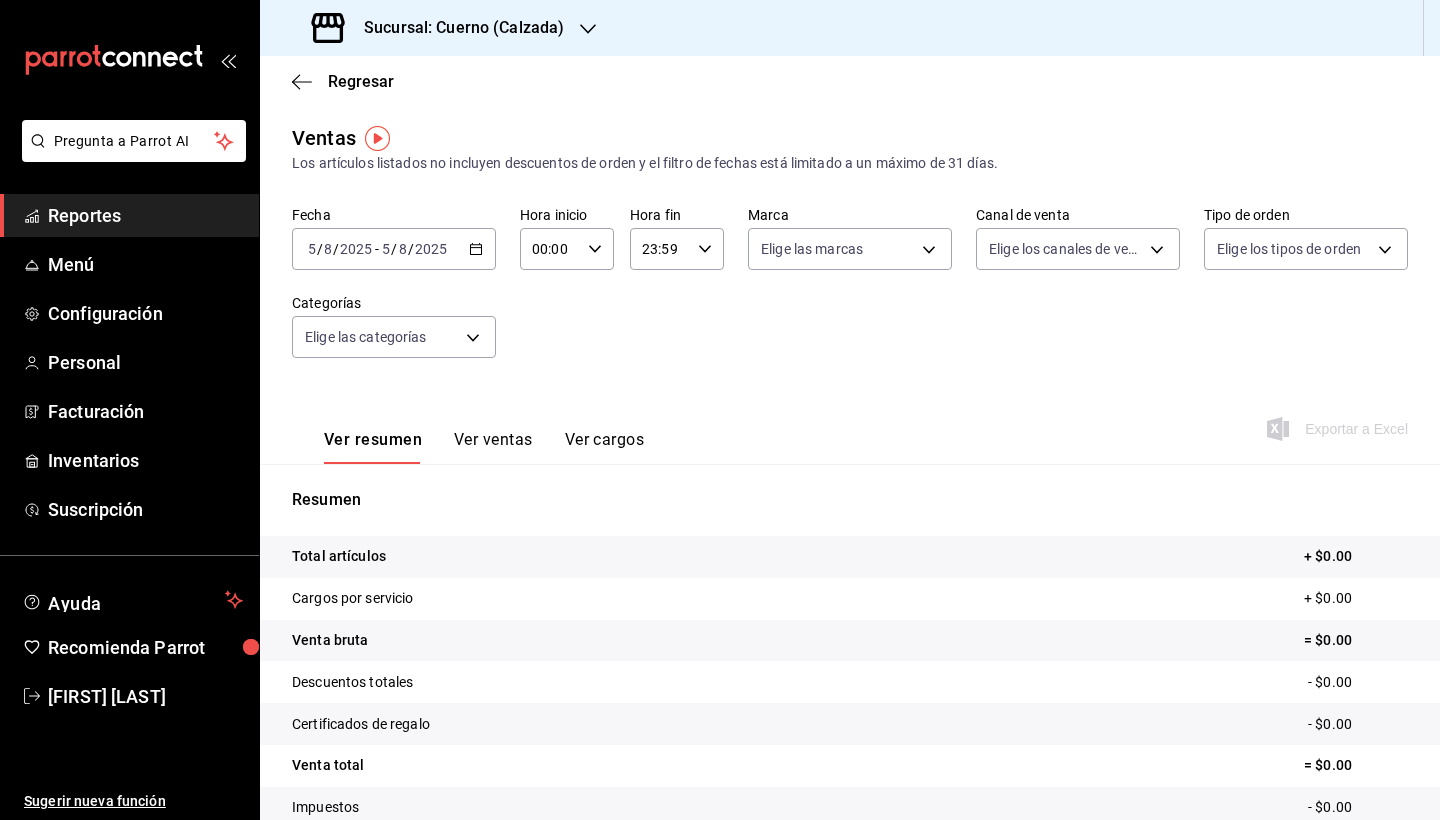 click 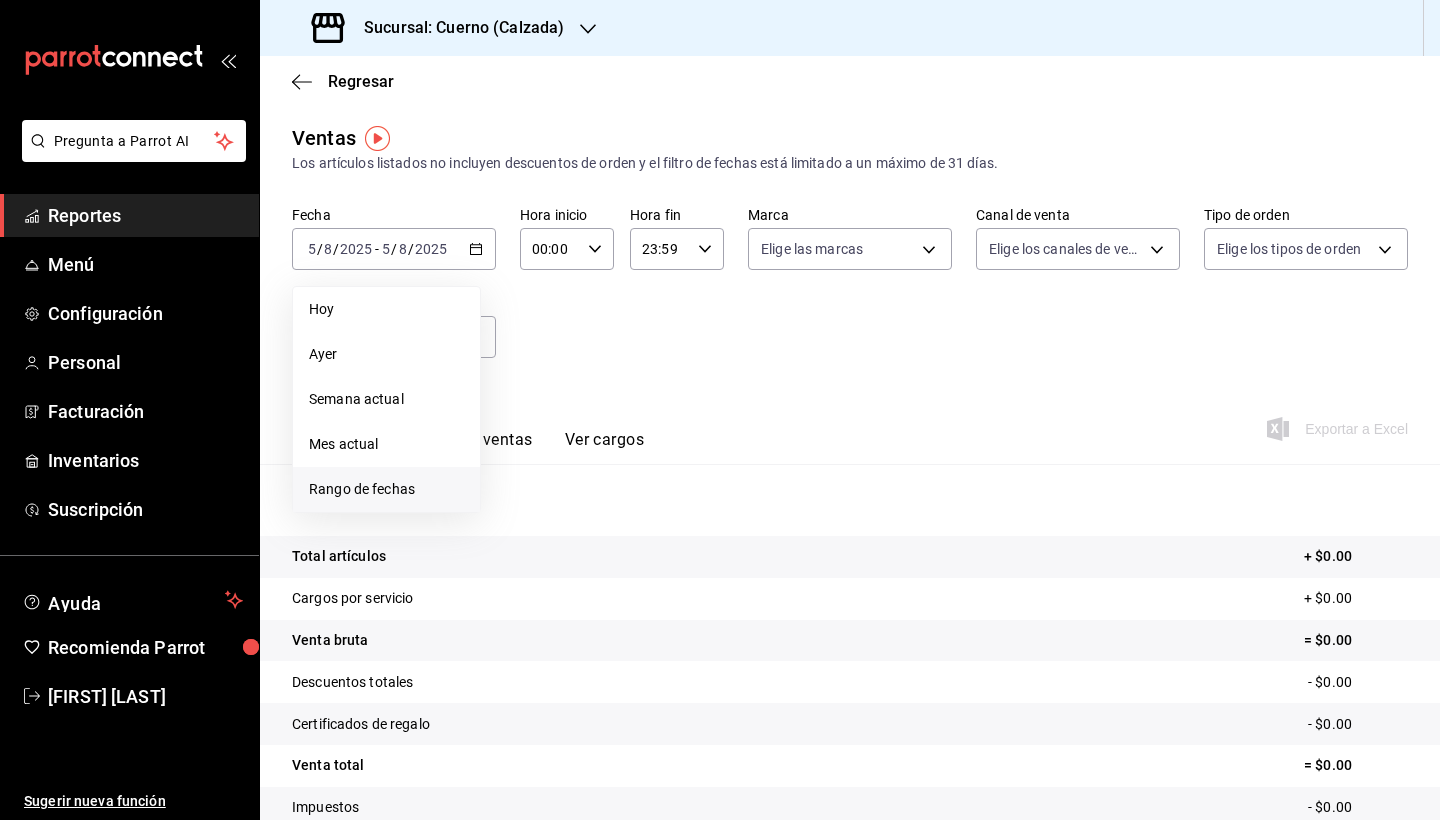 click on "Rango de fechas" at bounding box center (386, 489) 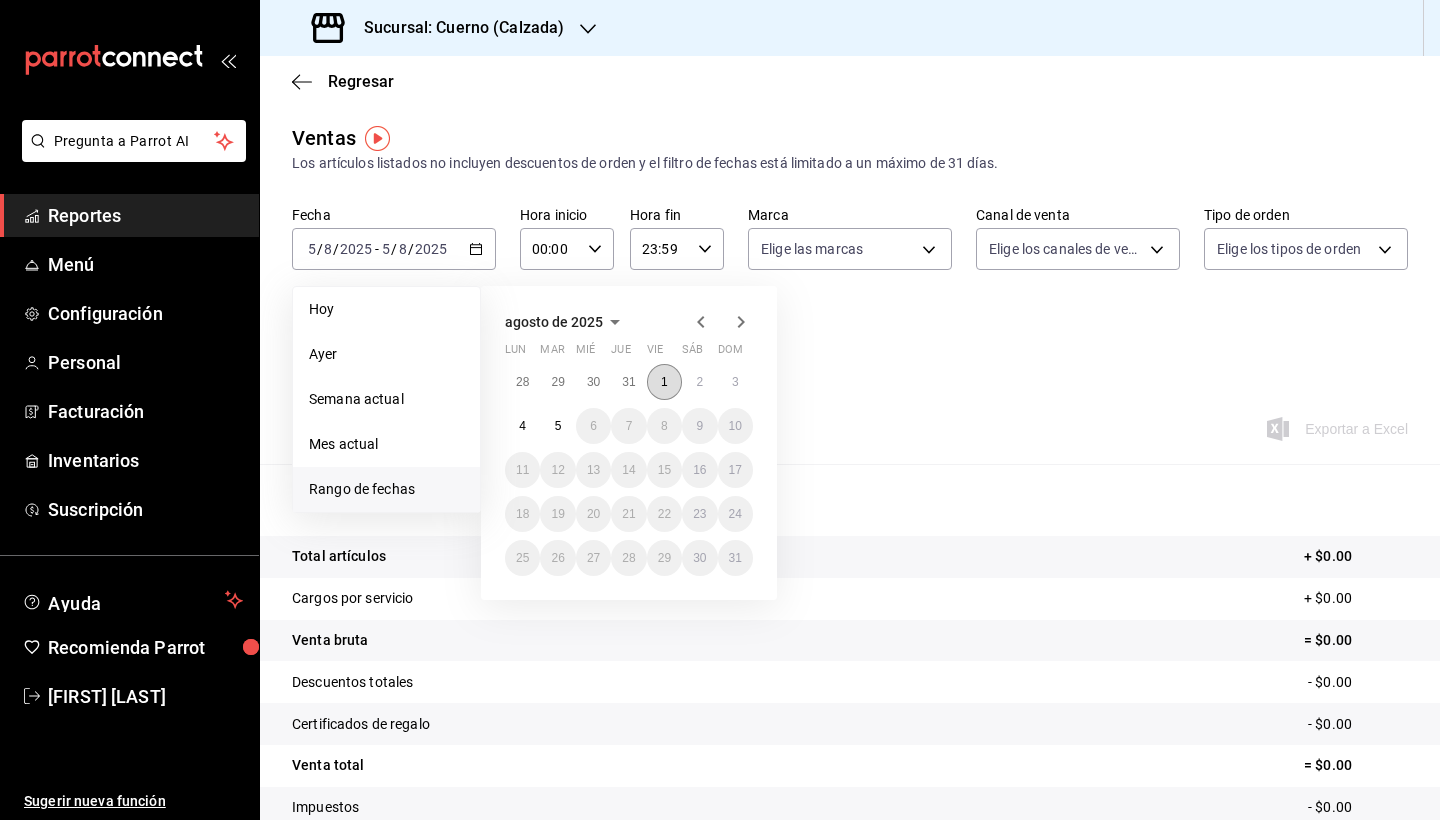 click on "1" at bounding box center [664, 382] 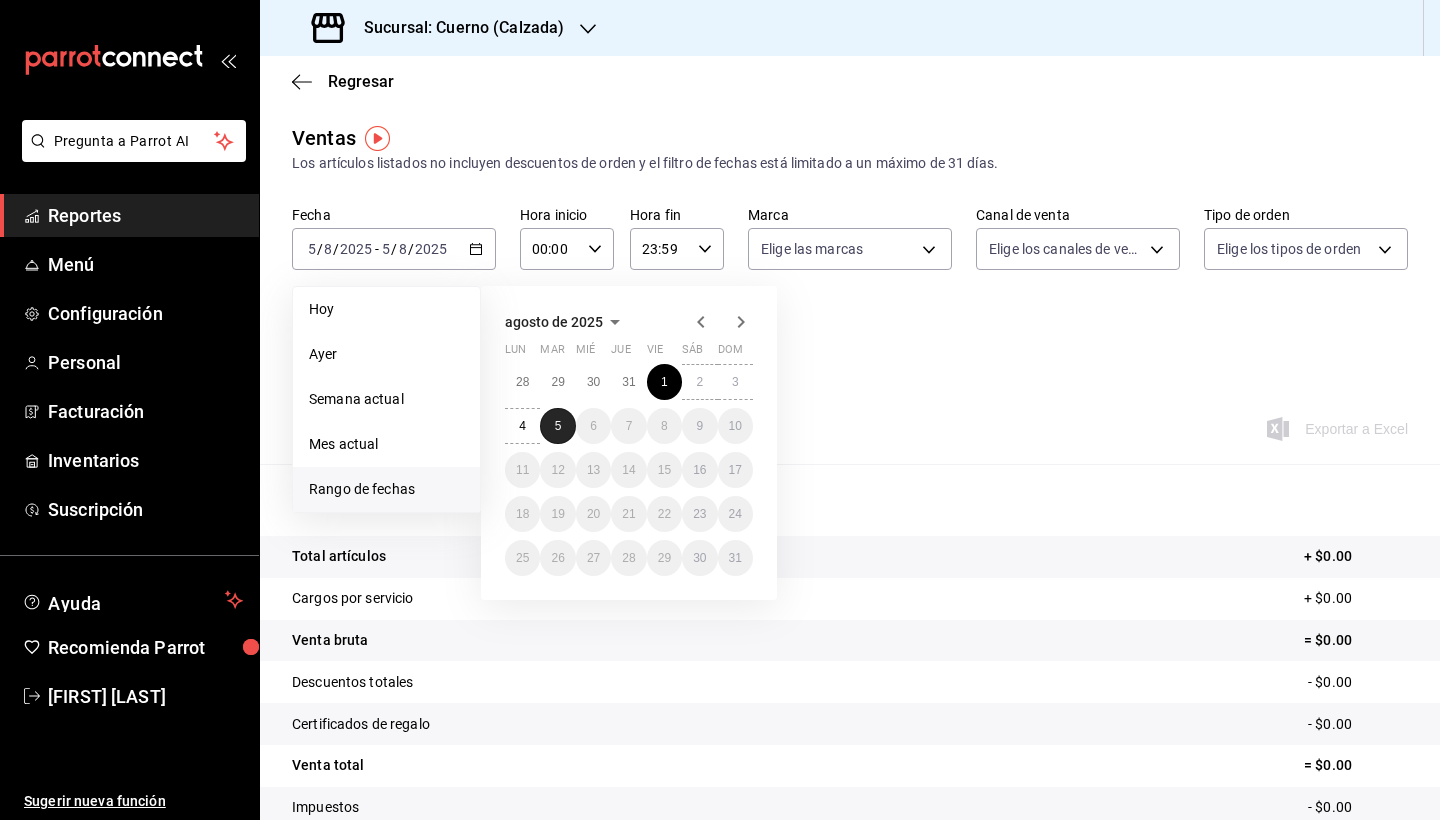 click on "5" at bounding box center (557, 426) 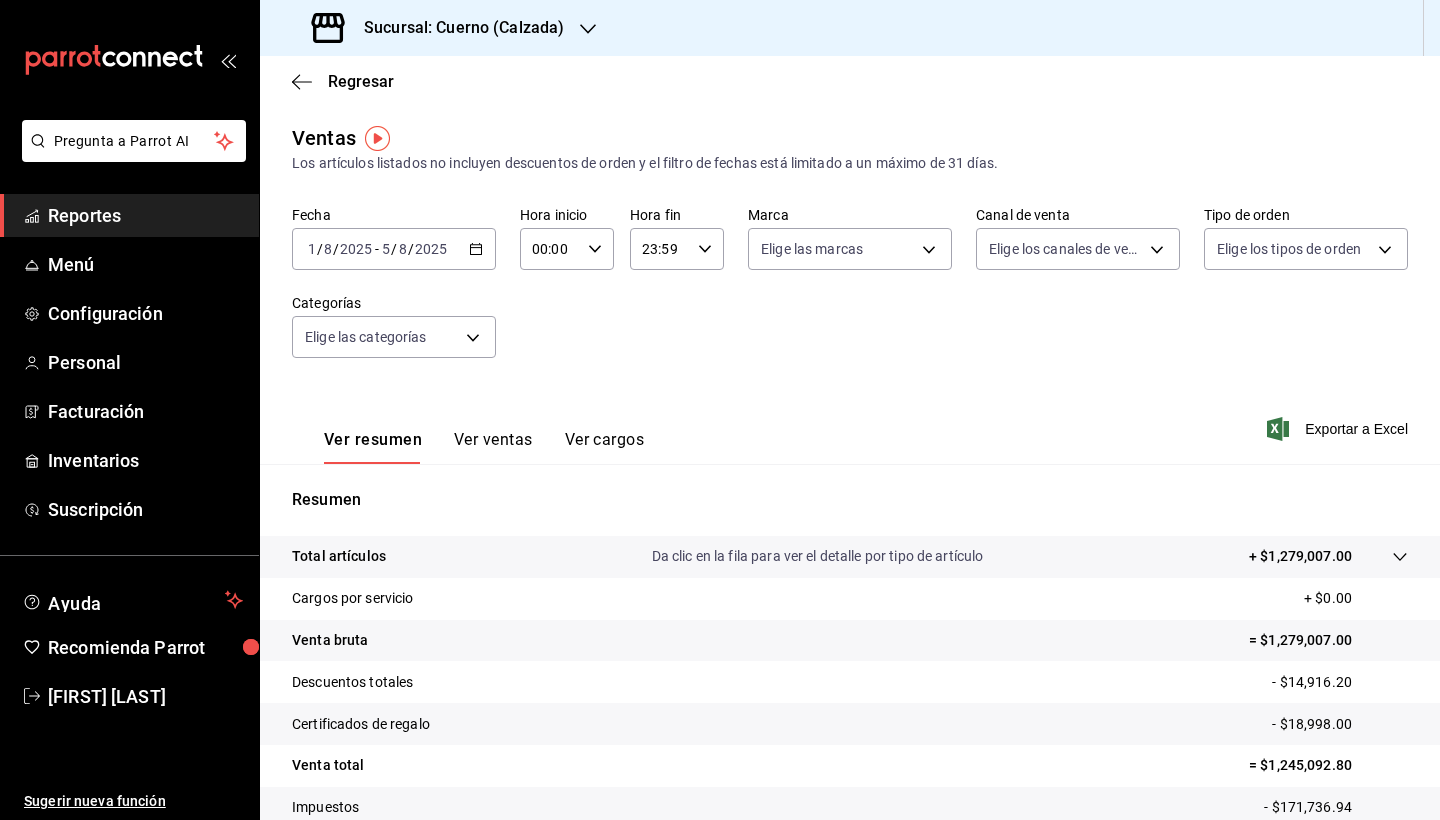 click on "Fecha 2025-08-01 1 / 8 / 2025 - 2025-08-05 5 / 8 / 2025 Hora inicio 00:00 Hora inicio Hora fin 23:59 Hora fin Marca Elige las marcas Canal de venta Elige los canales de venta Tipo de orden Elige los tipos de orden Categorías Elige las categorías" at bounding box center [850, 294] 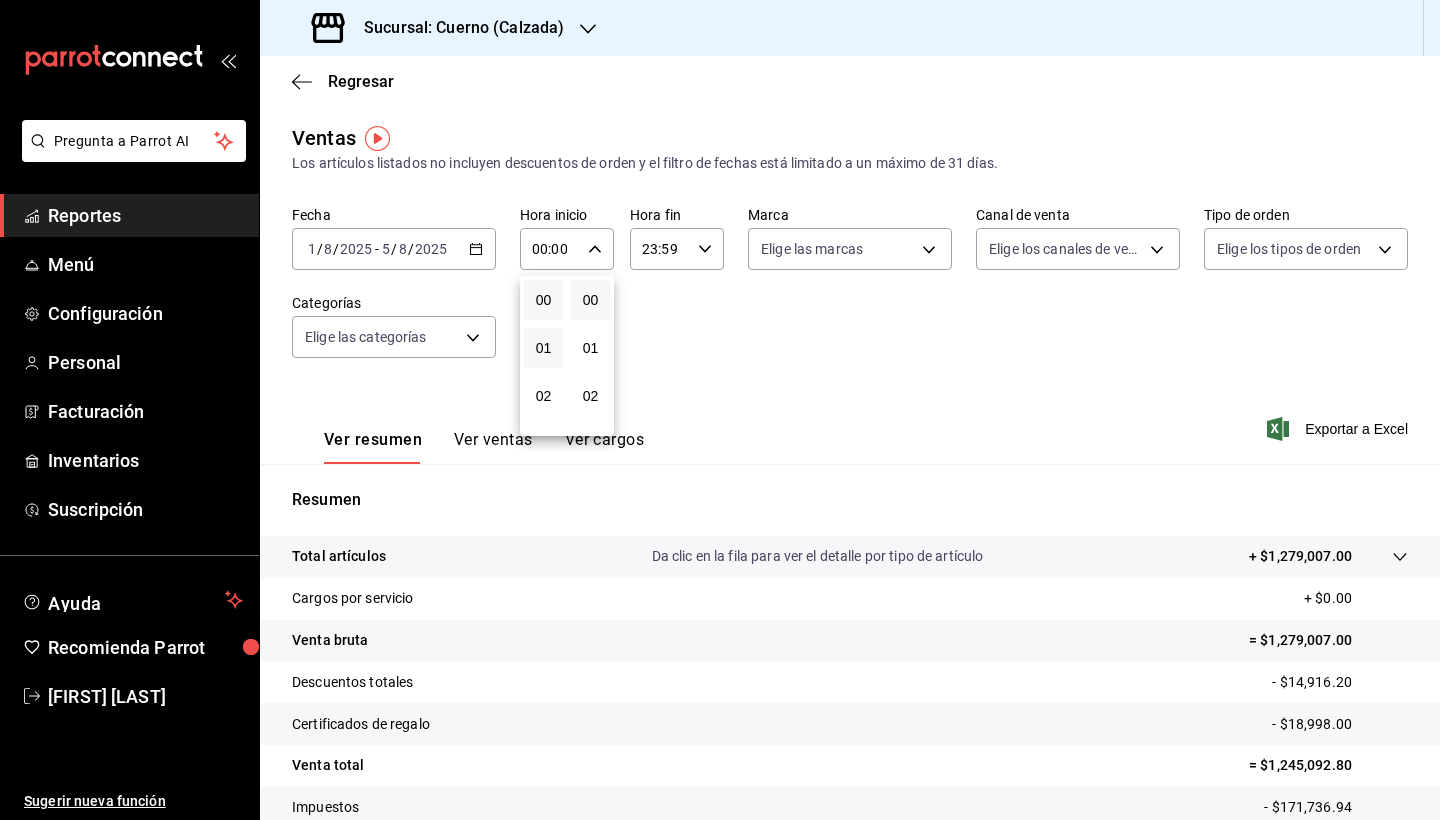 scroll, scrollTop: 0, scrollLeft: 0, axis: both 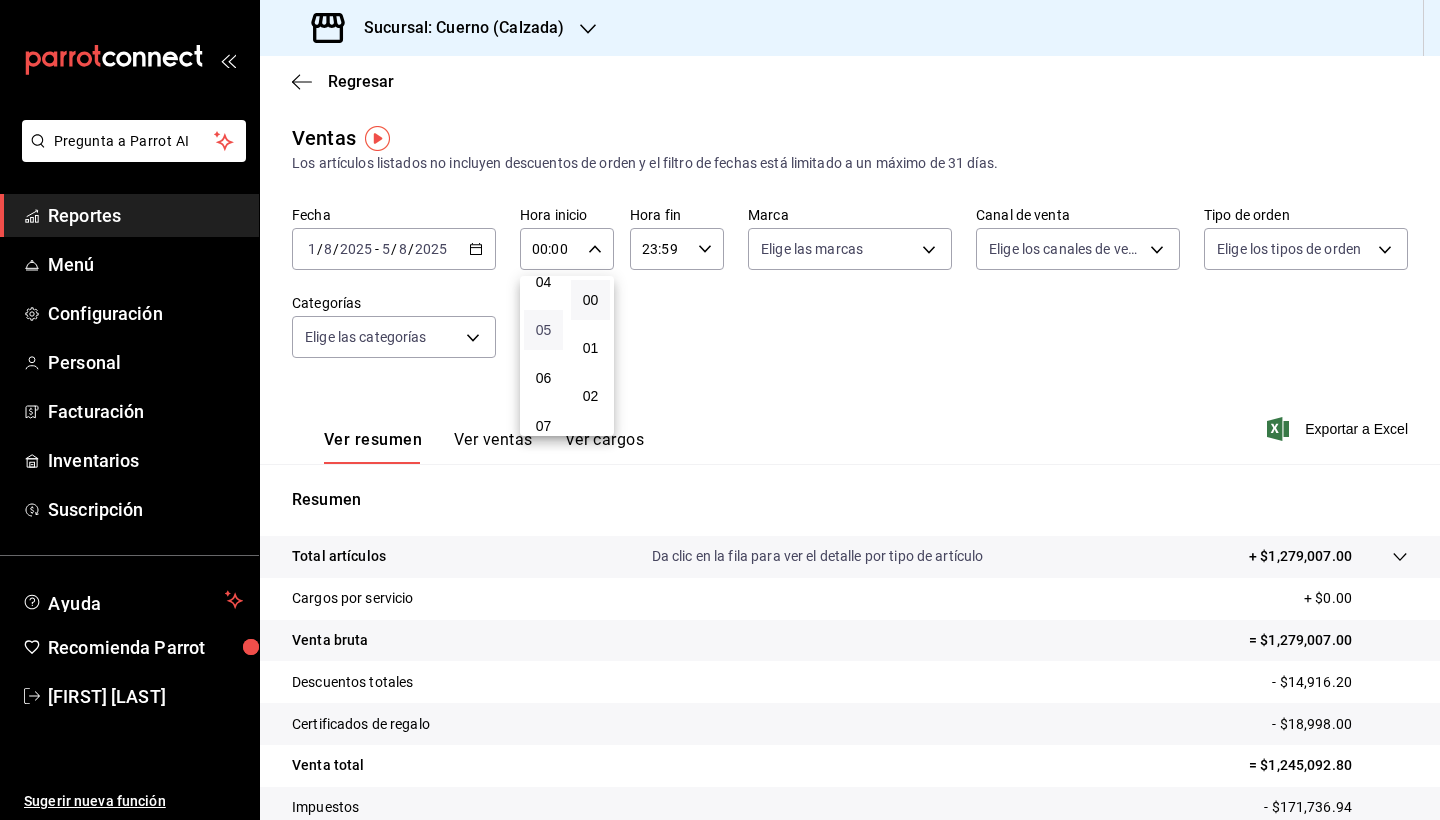 click on "05" at bounding box center (543, 330) 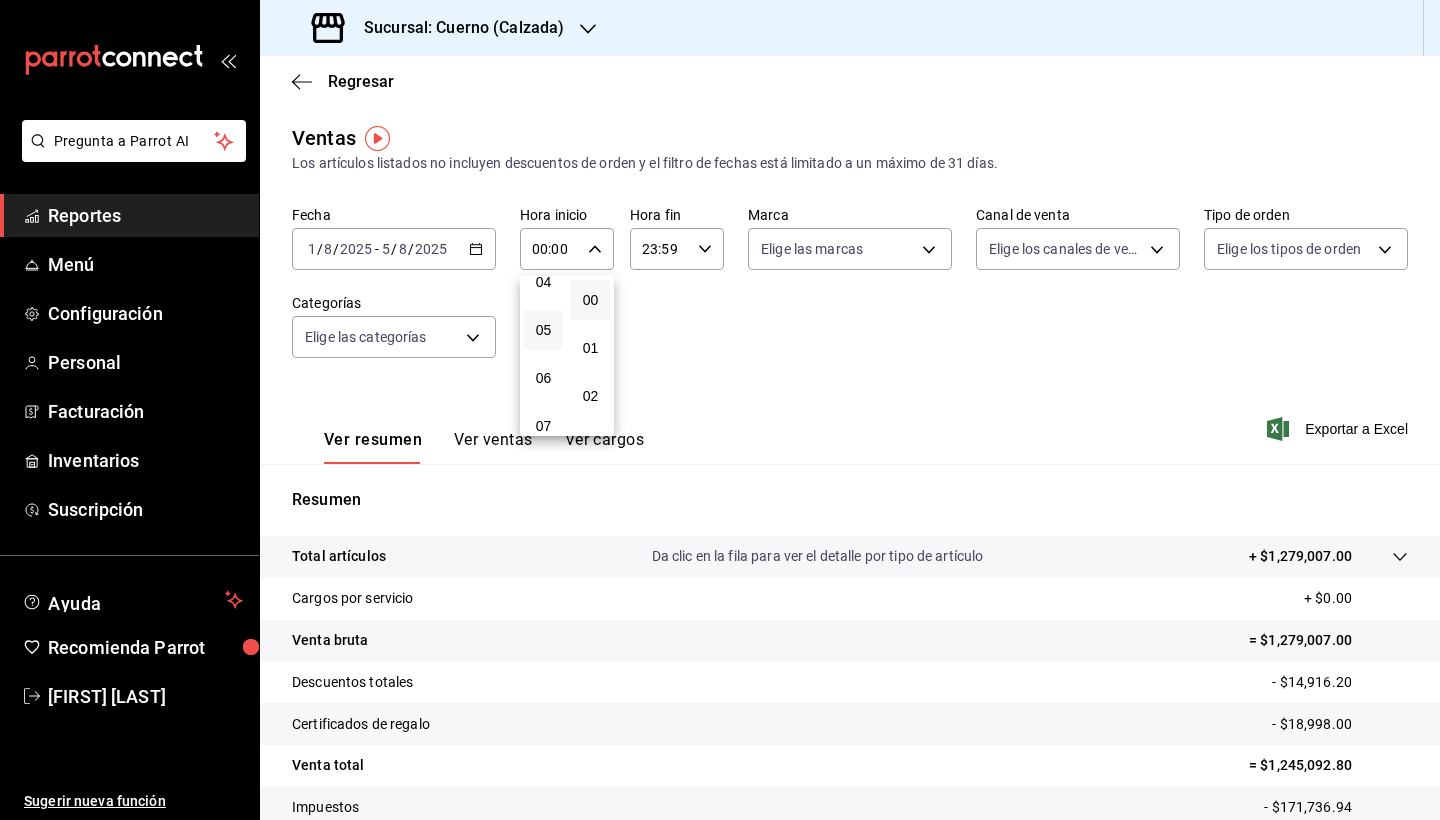 type on "05:00" 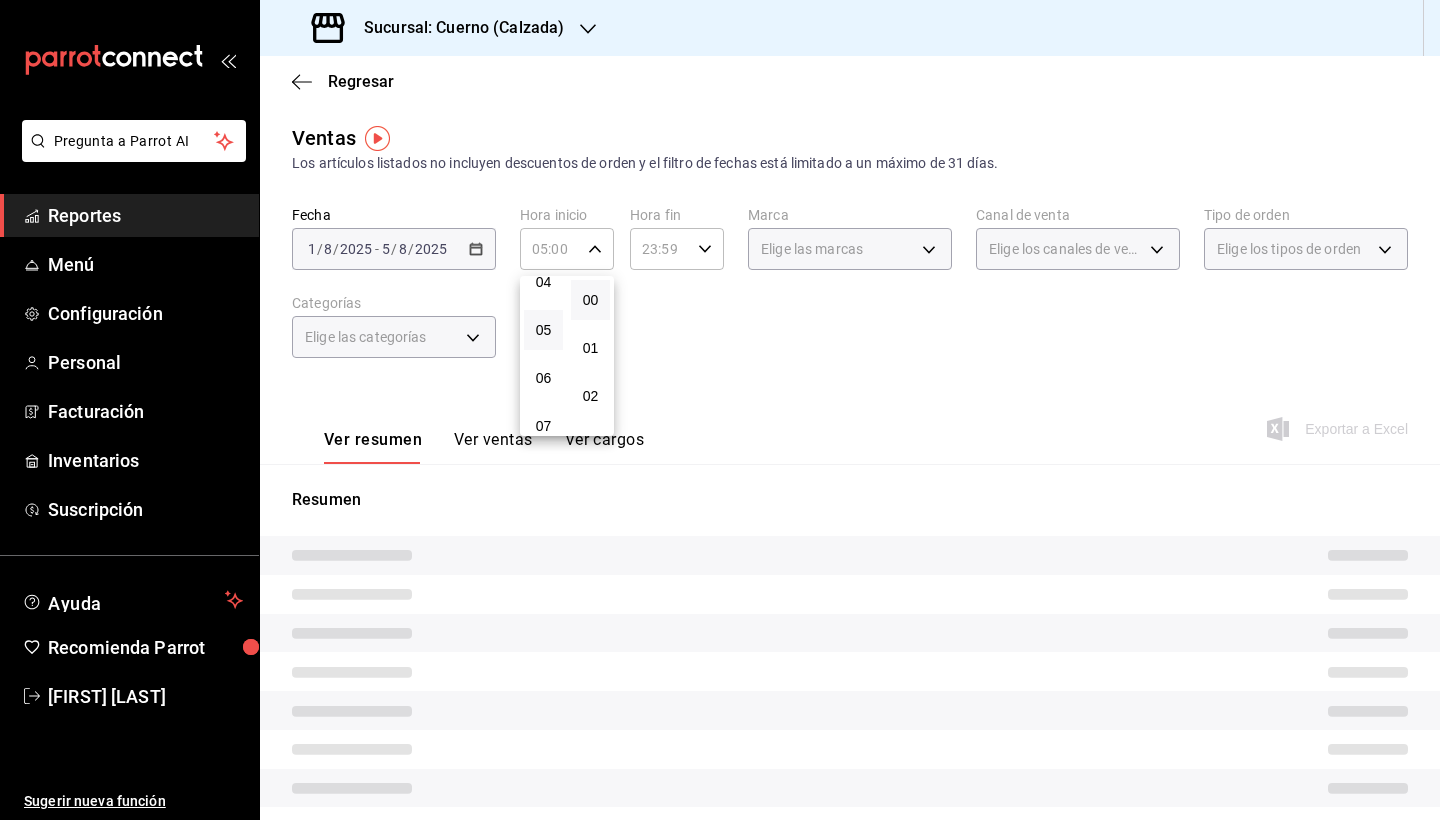 click at bounding box center [720, 410] 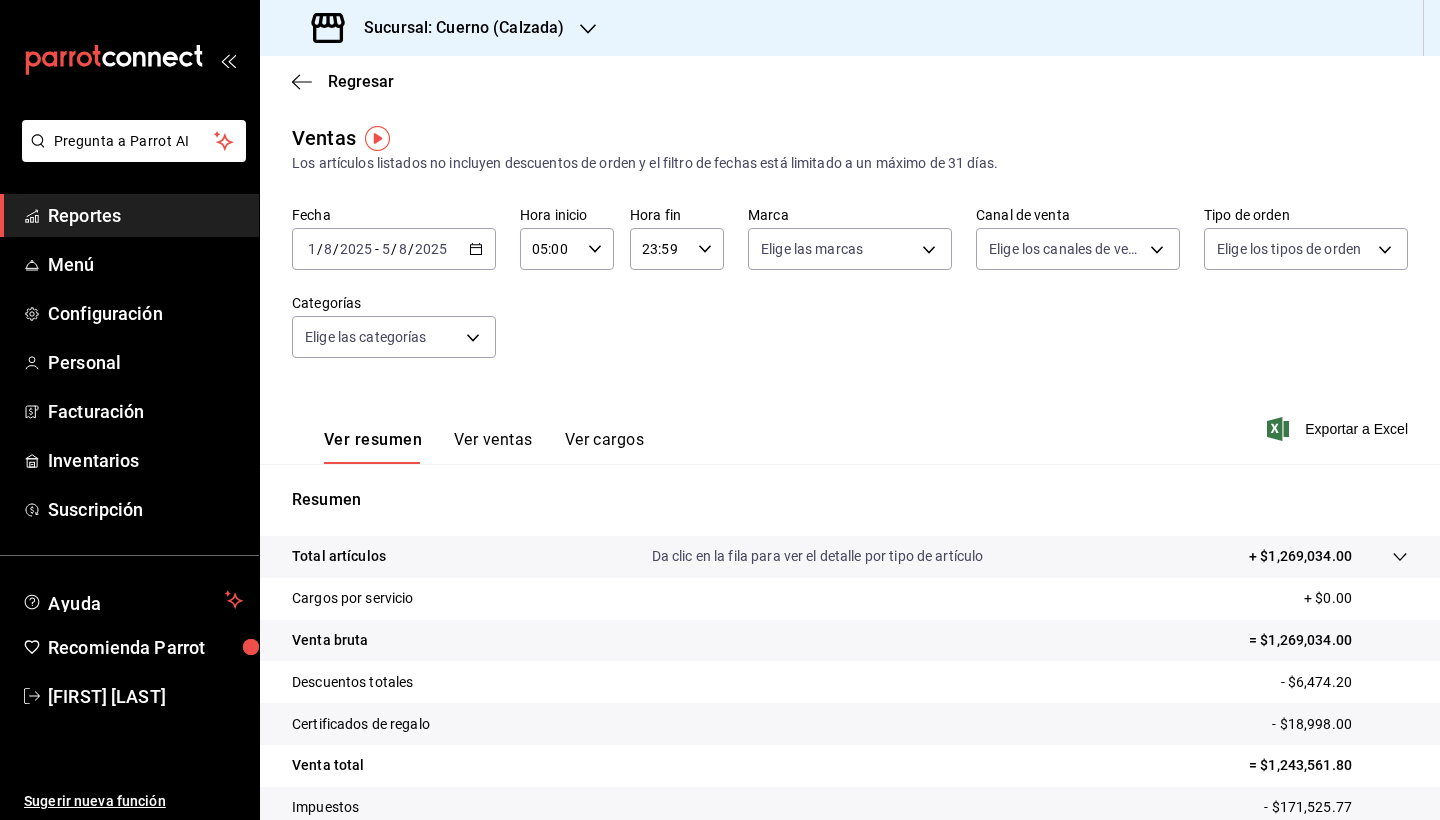 click 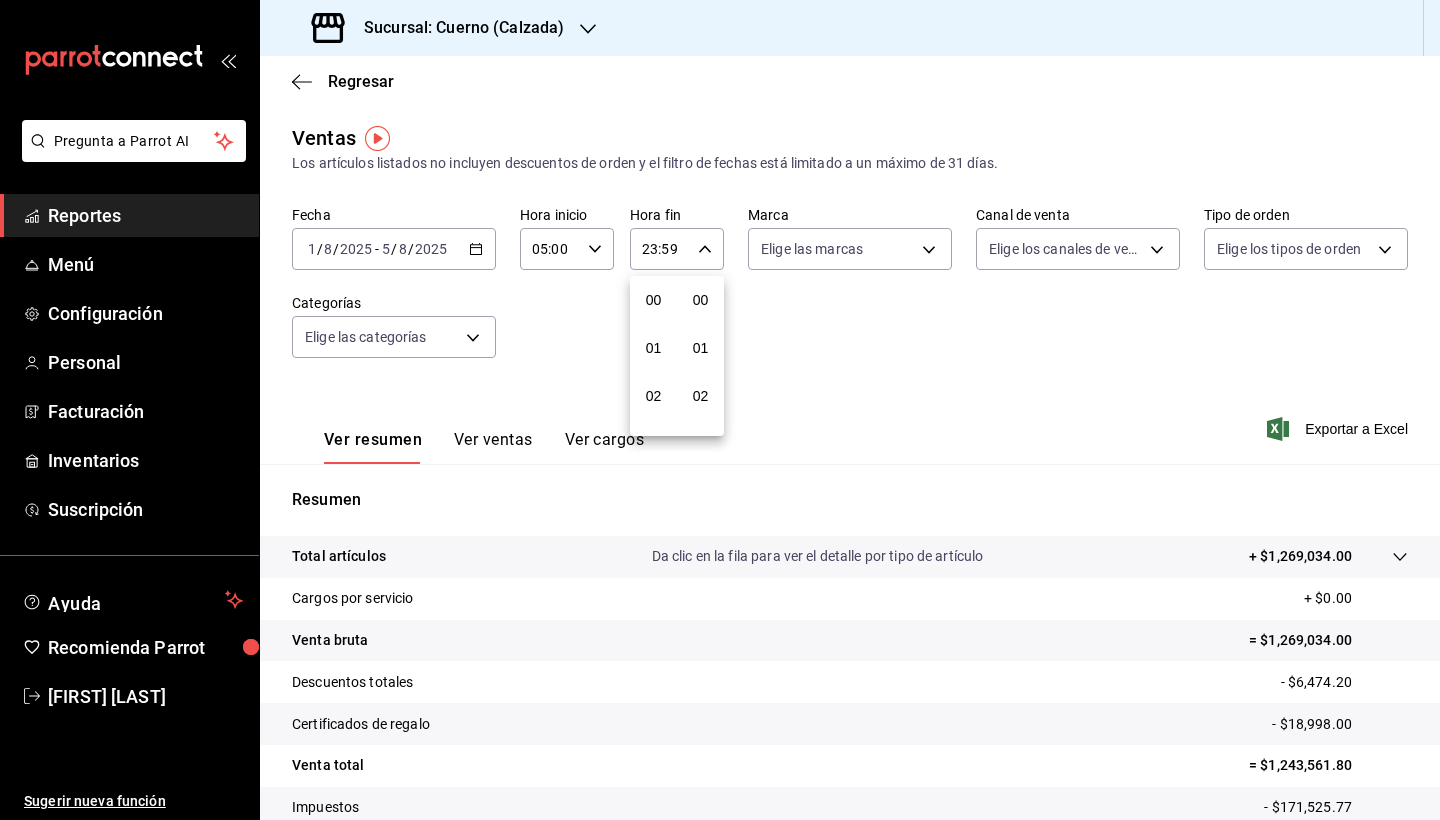 scroll, scrollTop: 2780, scrollLeft: 0, axis: vertical 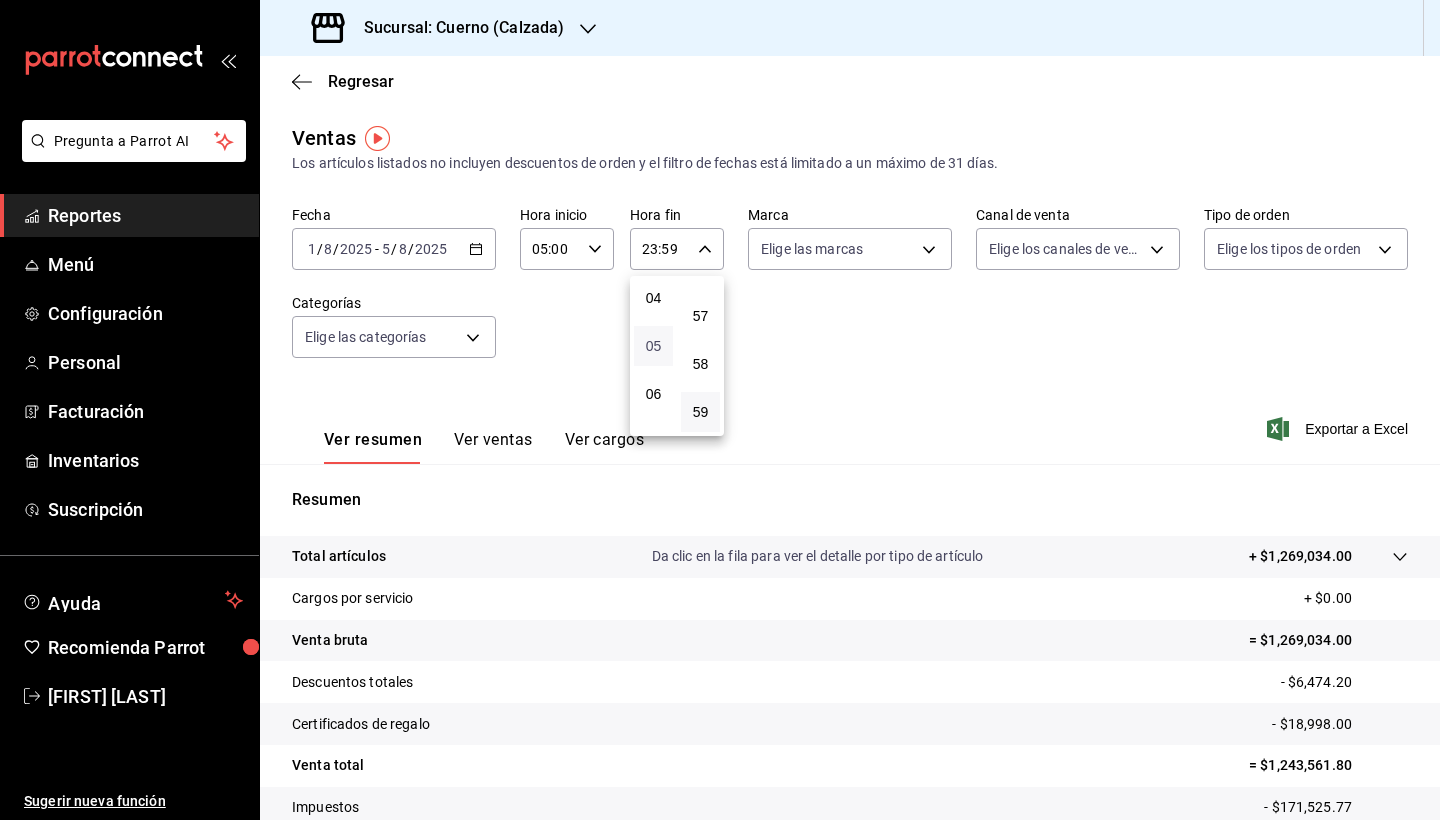click on "05" at bounding box center [653, 346] 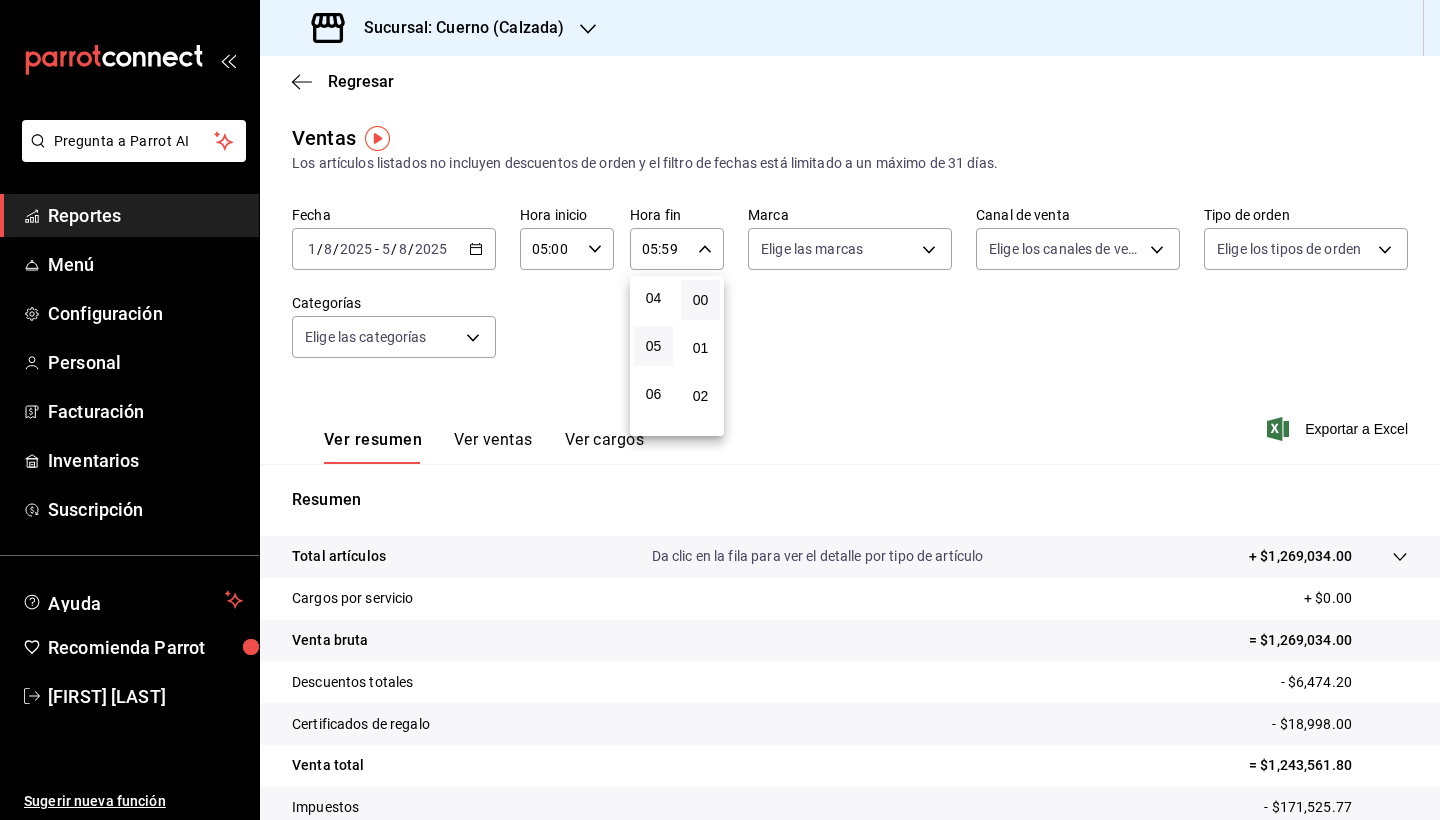scroll, scrollTop: 0, scrollLeft: 0, axis: both 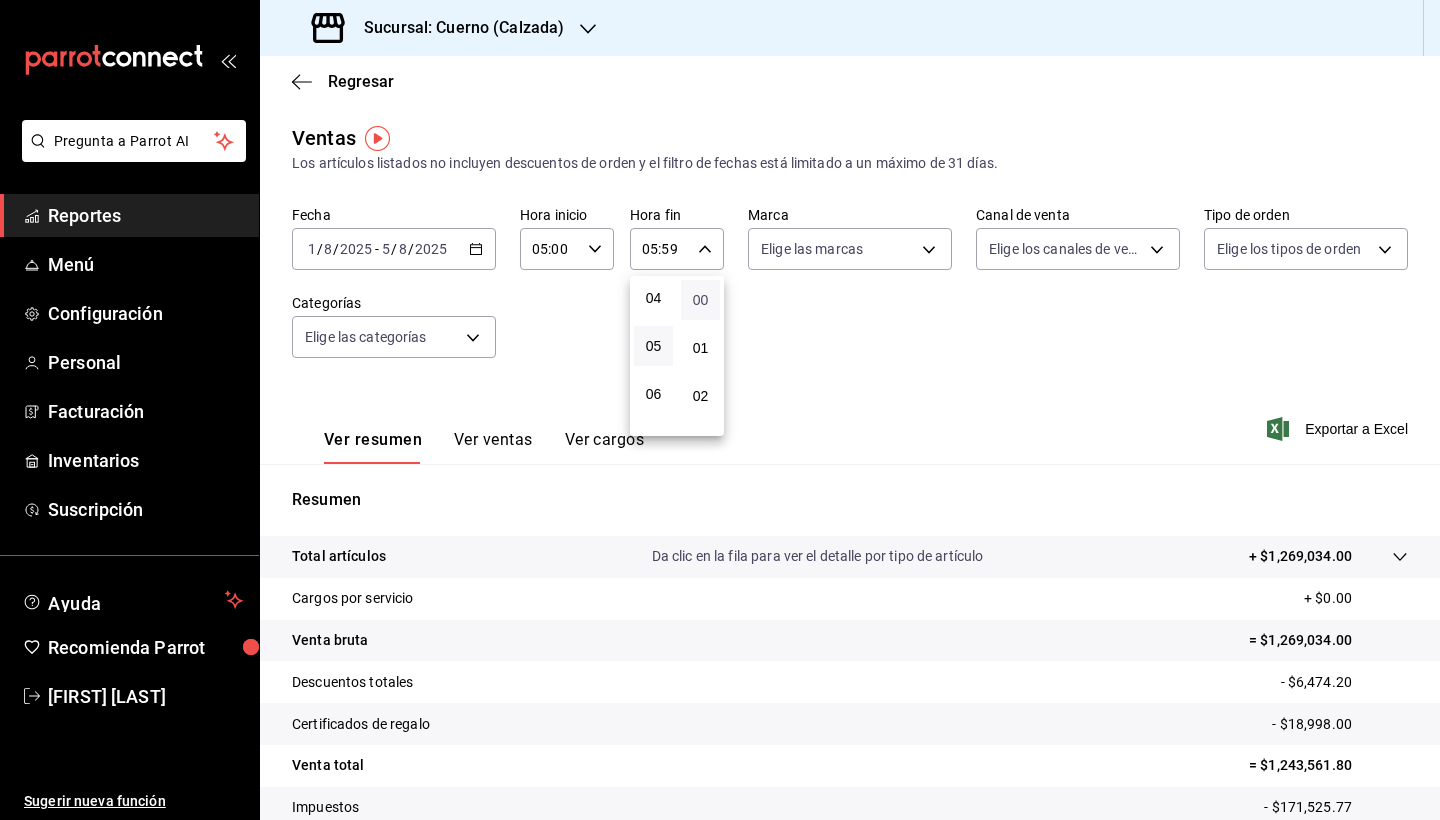 click on "00" at bounding box center (700, 300) 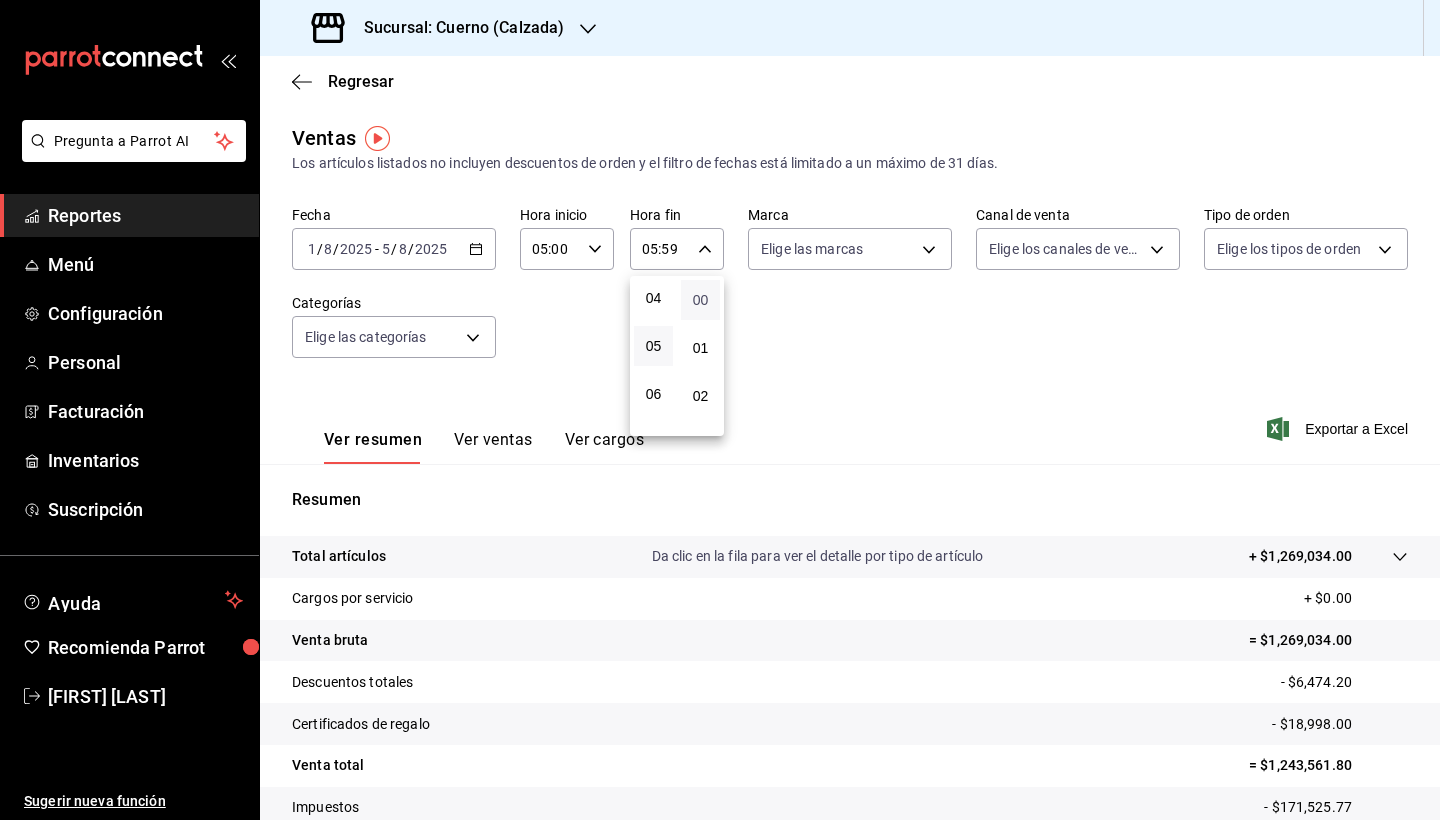 type on "05:00" 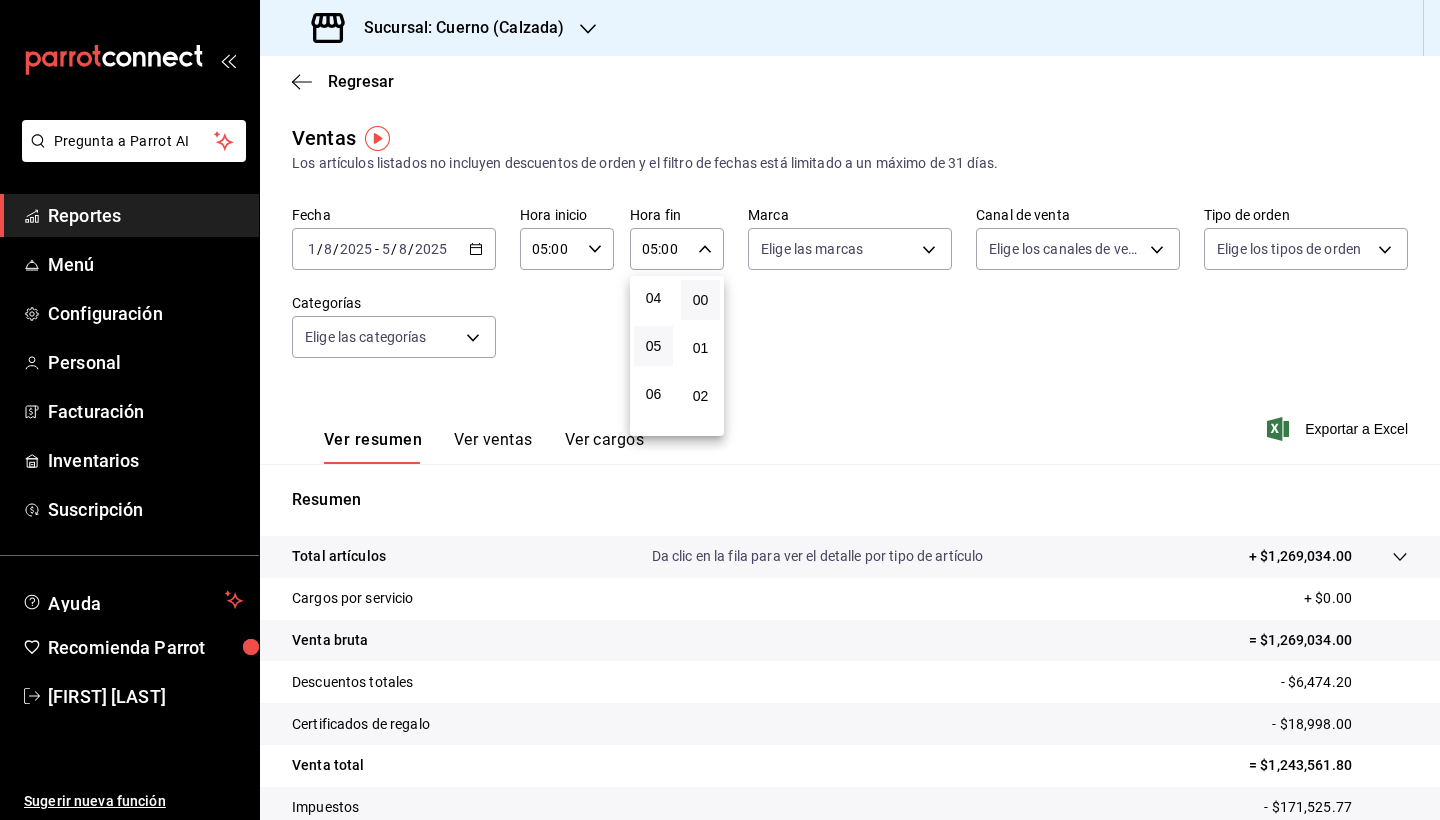 click at bounding box center [720, 410] 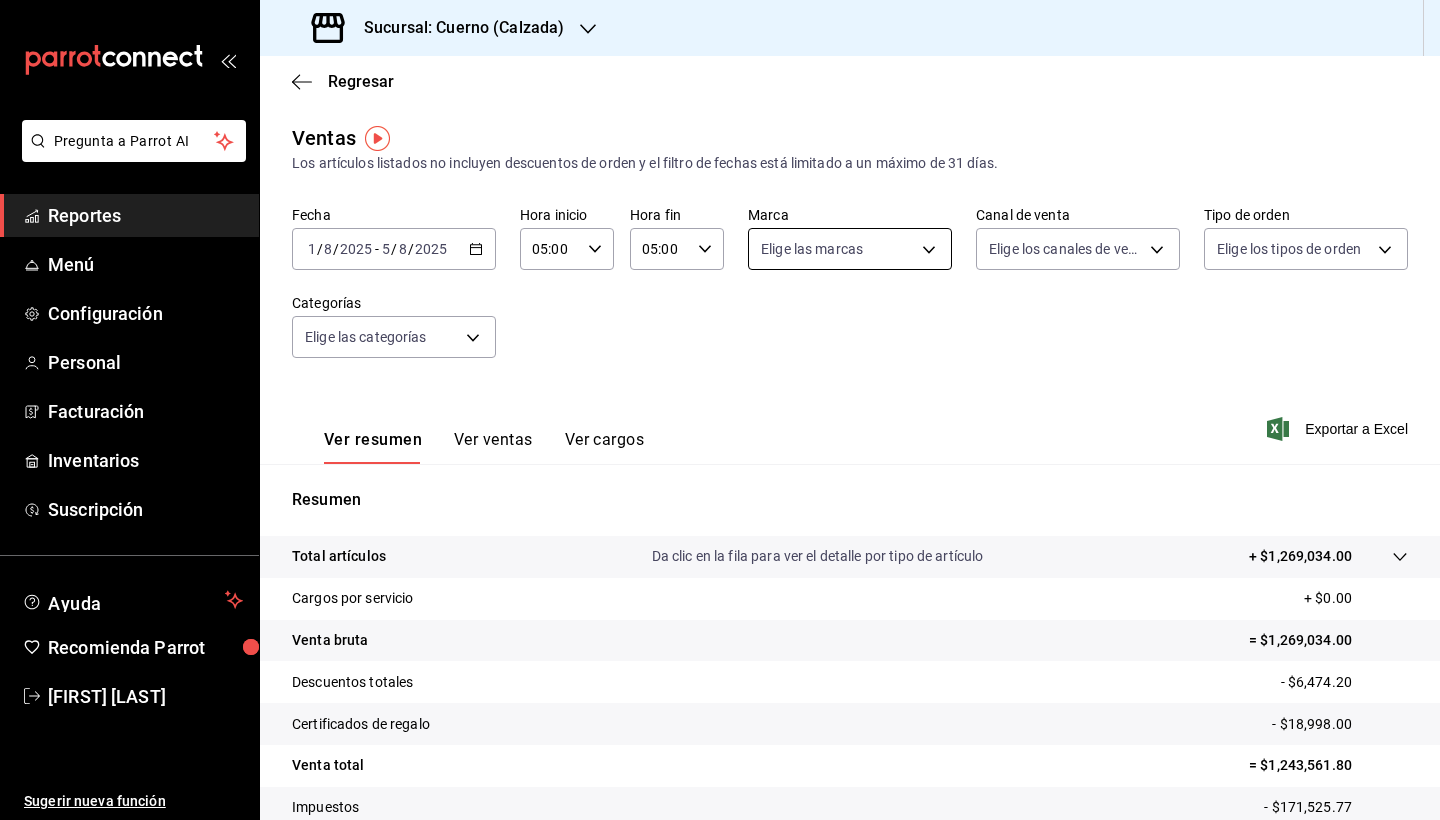 click on "Pregunta a Parrot AI Reportes   Menú   Configuración   Personal   Facturación   Inventarios   Suscripción   Ayuda Recomienda Parrot   Guillermo Garcia Sanchez   Sugerir nueva función   Sucursal: Cuerno (Calzada) Regresar Ventas Los artículos listados no incluyen descuentos de orden y el filtro de fechas está limitado a un máximo de 31 días. Fecha 2025-08-01 1 / 8 / 2025 - 2025-08-05 5 / 8 / 2025 Hora inicio 05:00 Hora inicio Hora fin 05:00 Hora fin Marca Elige las marcas Canal de venta Elige los canales de venta Tipo de orden Elige los tipos de orden Categorías Elige las categorías Ver resumen Ver ventas Ver cargos Exportar a Excel Resumen Total artículos Da clic en la fila para ver el detalle por tipo de artículo + $1,269,034.00 Cargos por servicio + $0.00 Venta bruta = $1,269,034.00 Descuentos totales - $6,474.20 Certificados de regalo - $18,998.00 Venta total = $1,243,561.80 Impuestos - $171,525.77 Venta neta = $1,072,036.03 Pregunta a Parrot AI Reportes   Menú   Configuración   Personal" at bounding box center [720, 410] 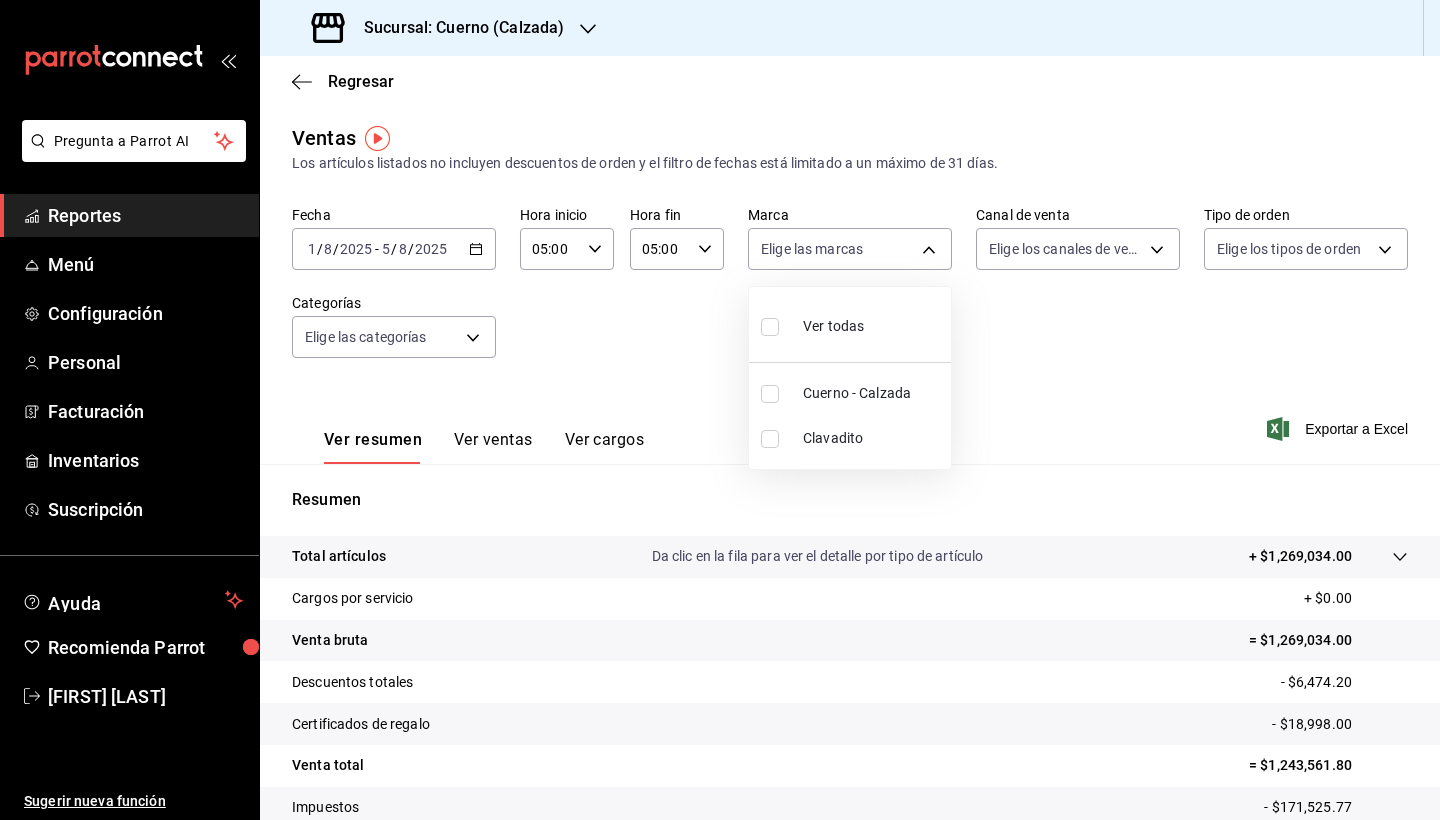click on "Cuerno - Calzada" at bounding box center (873, 393) 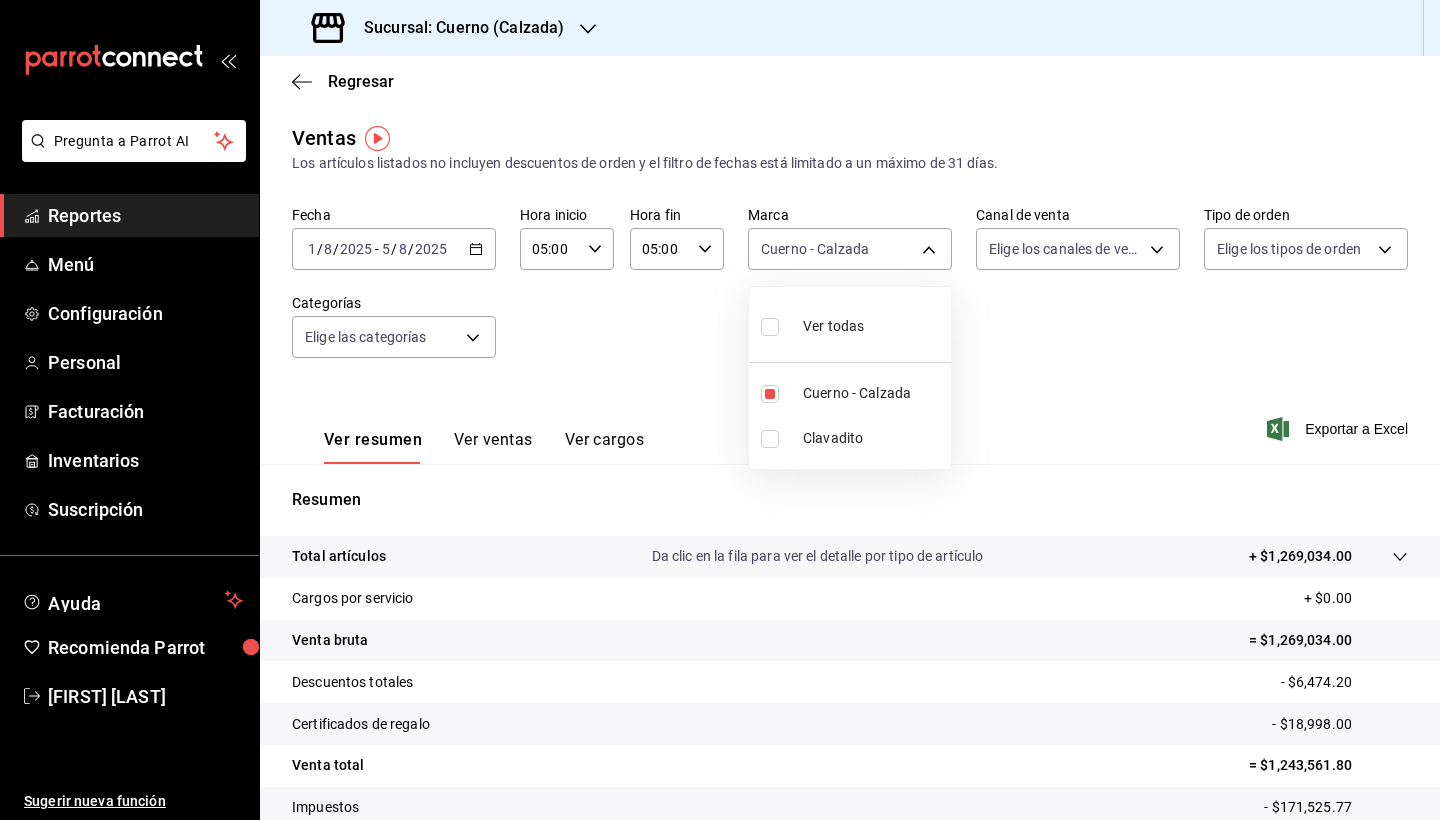 click at bounding box center [720, 410] 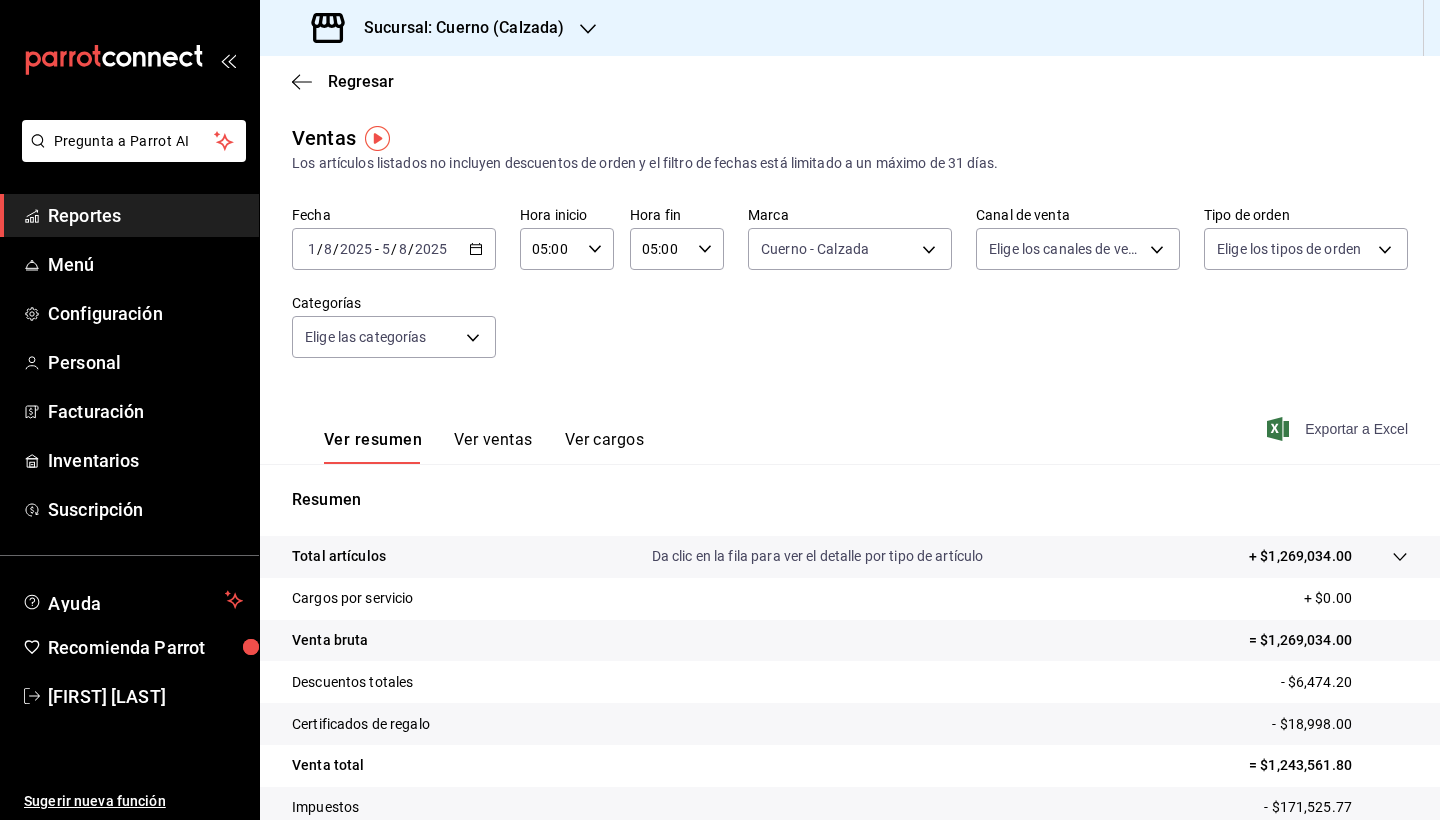 click on "Exportar a Excel" at bounding box center (1339, 429) 